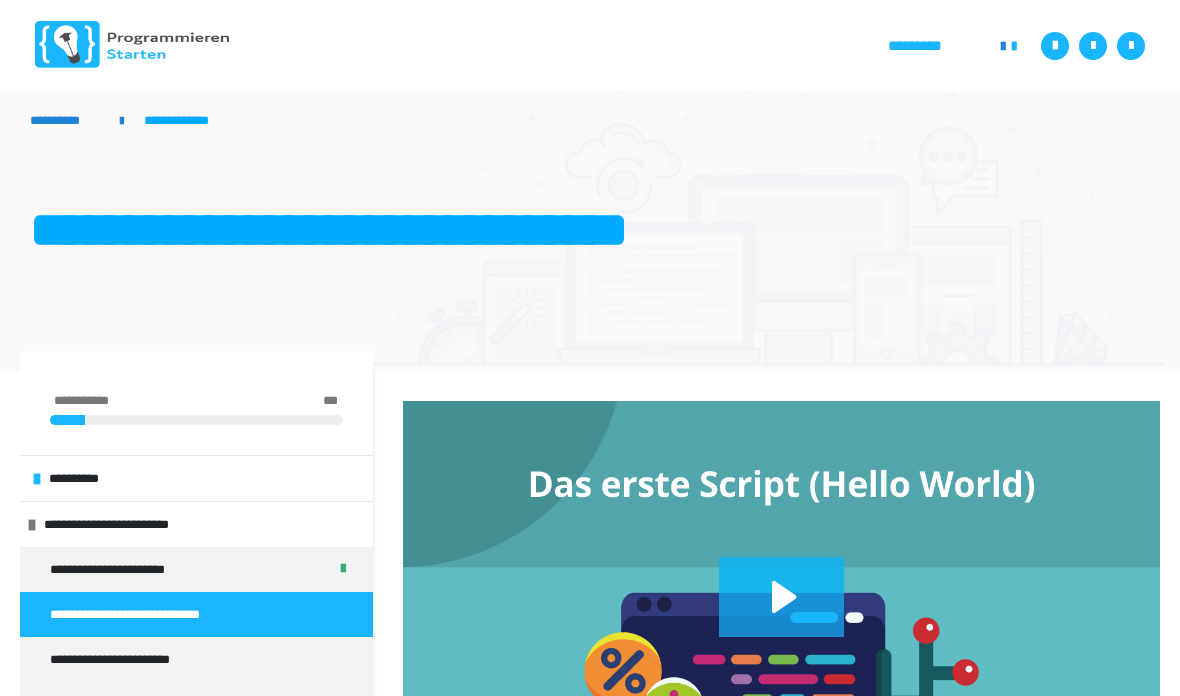 scroll, scrollTop: 0, scrollLeft: 0, axis: both 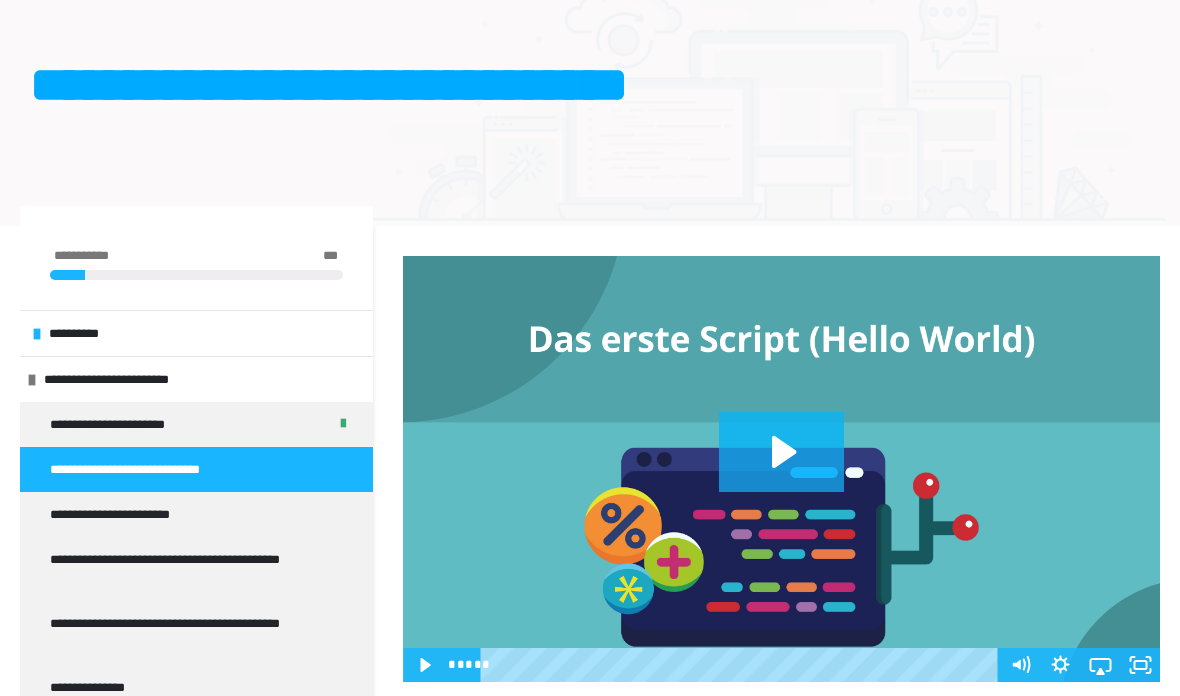 click 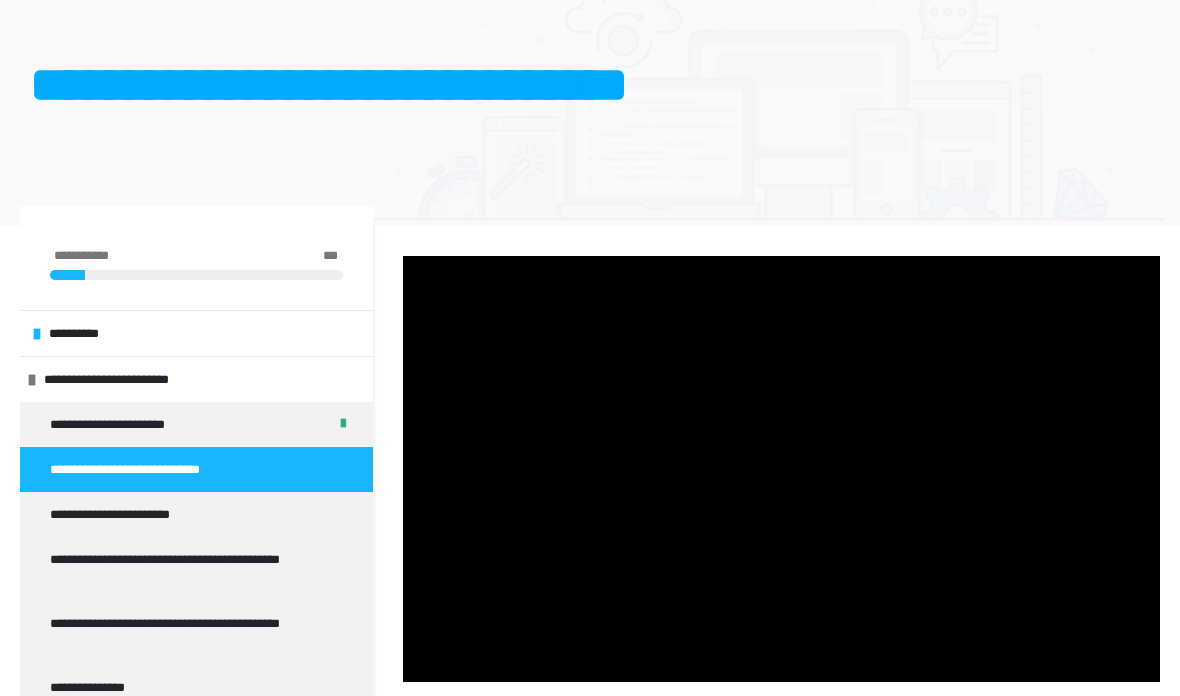 scroll, scrollTop: 145, scrollLeft: 0, axis: vertical 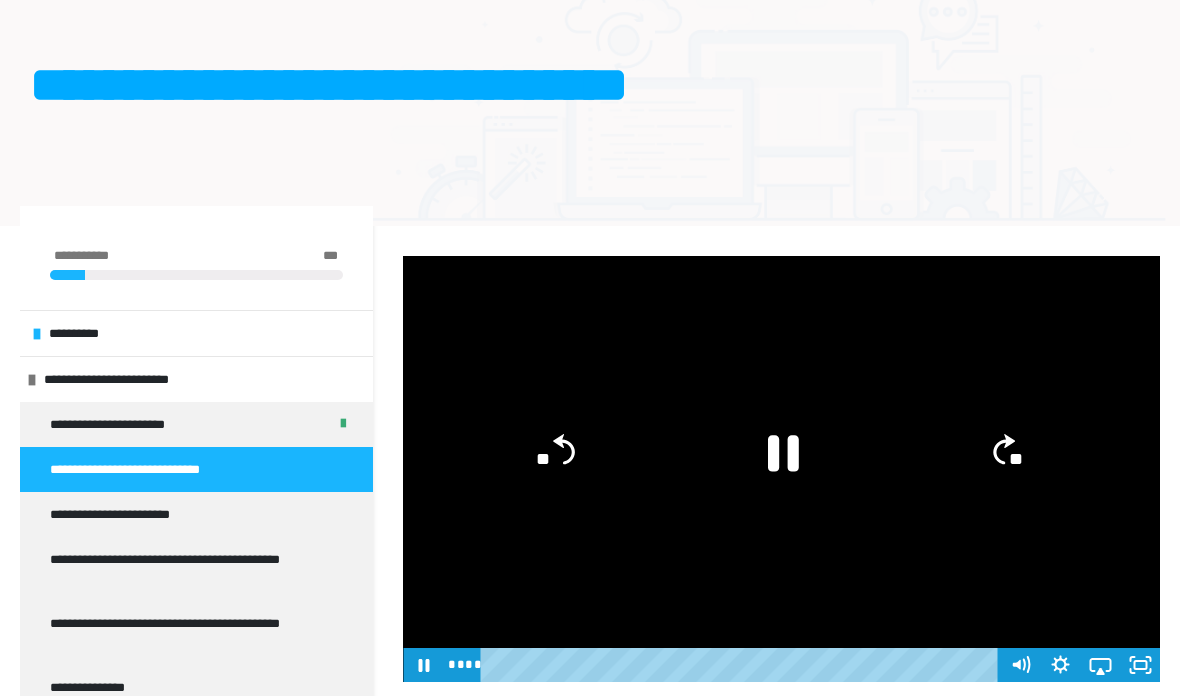 click 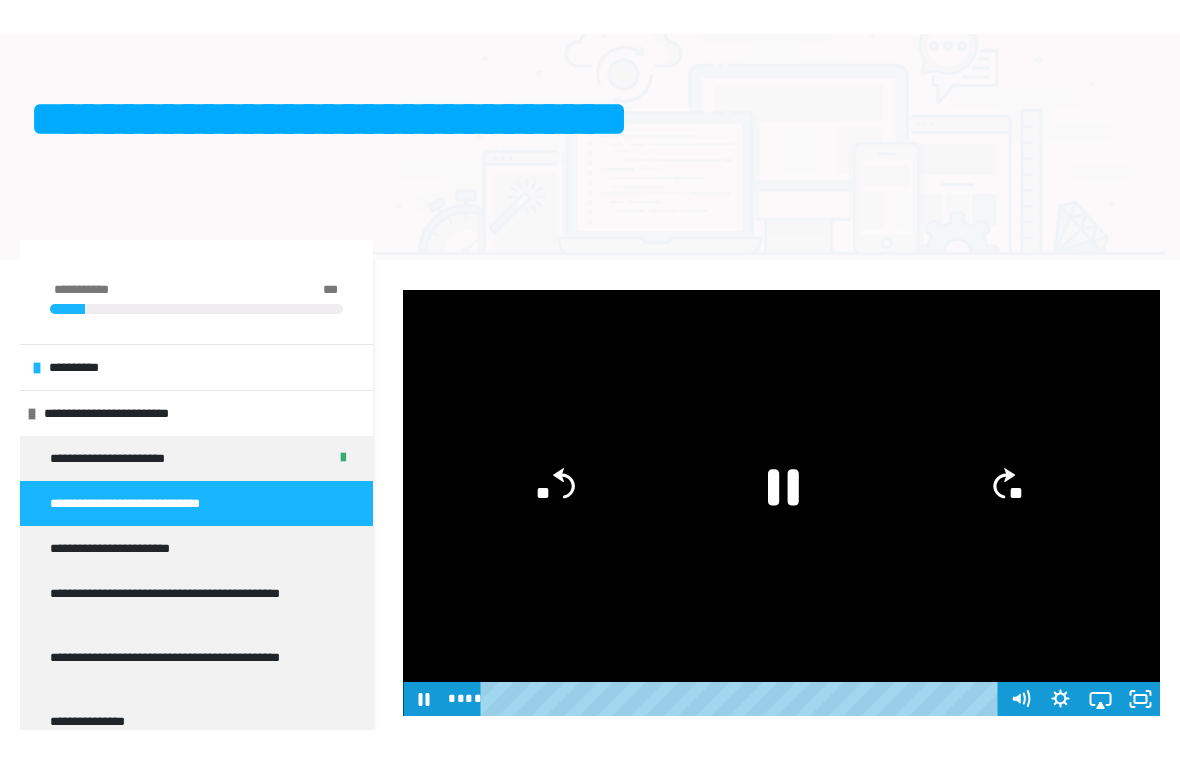 scroll, scrollTop: 24, scrollLeft: 0, axis: vertical 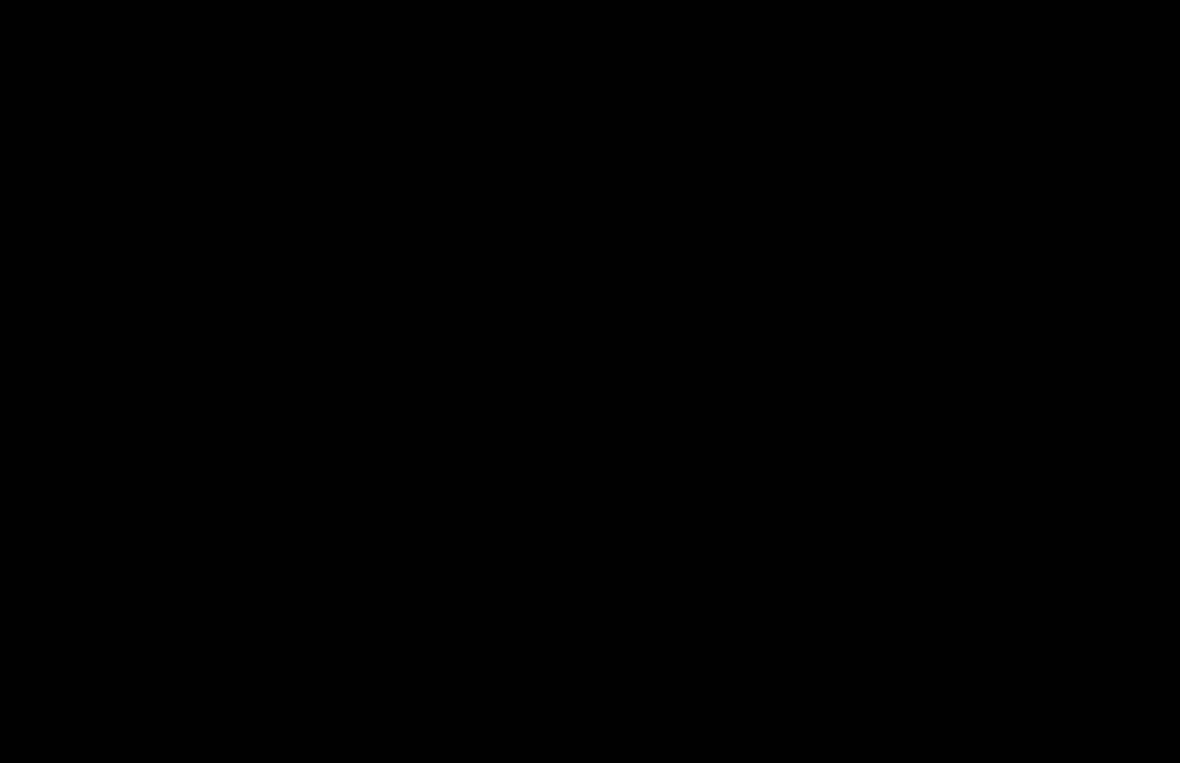 click at bounding box center [590, 381] 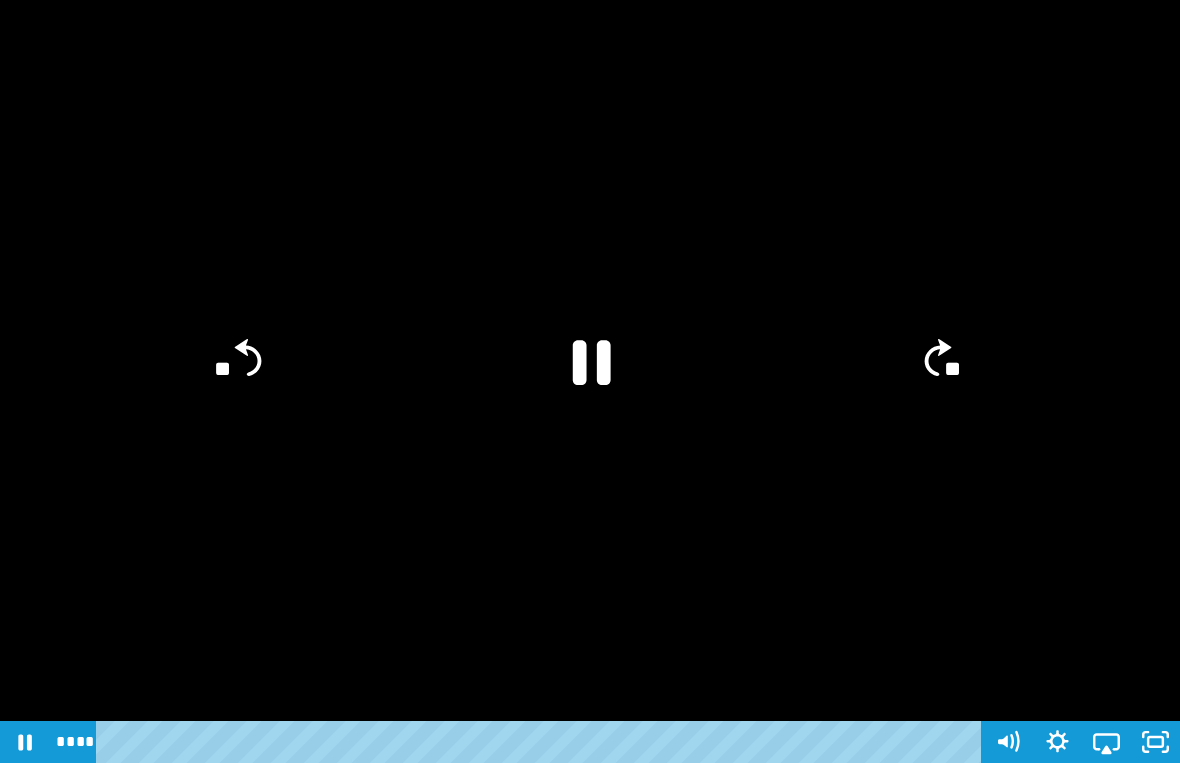 click 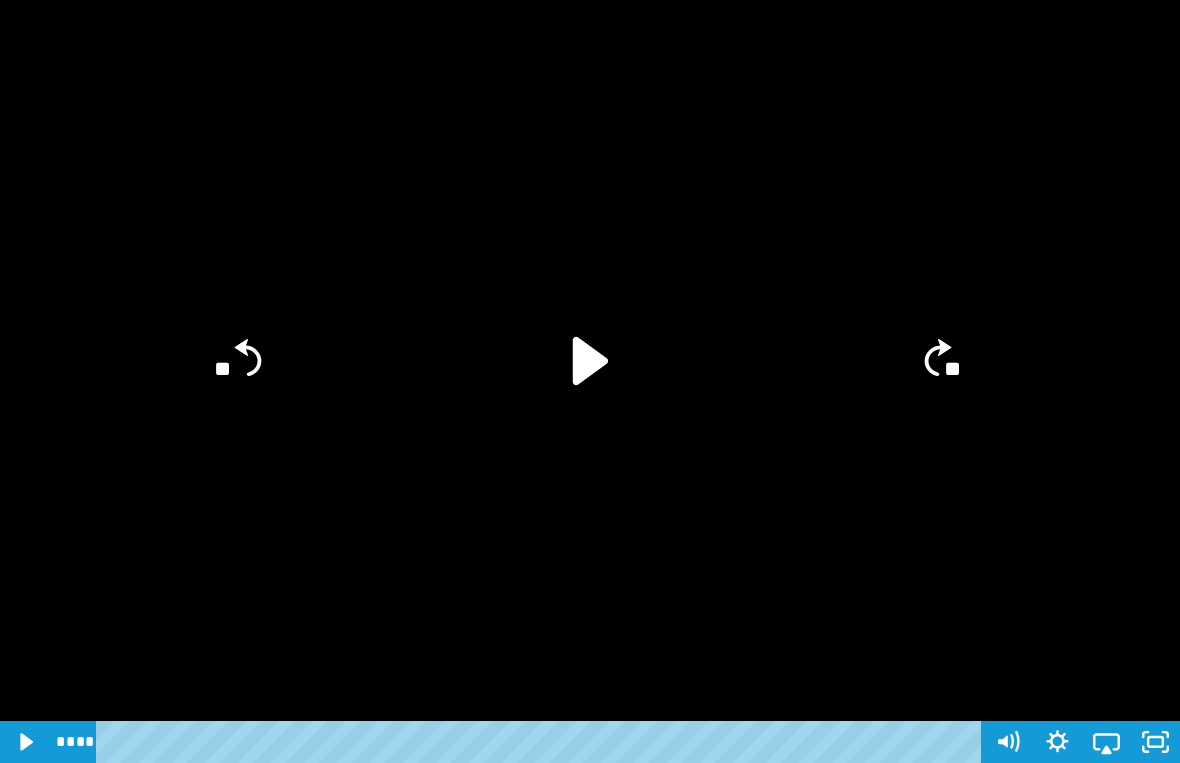 click 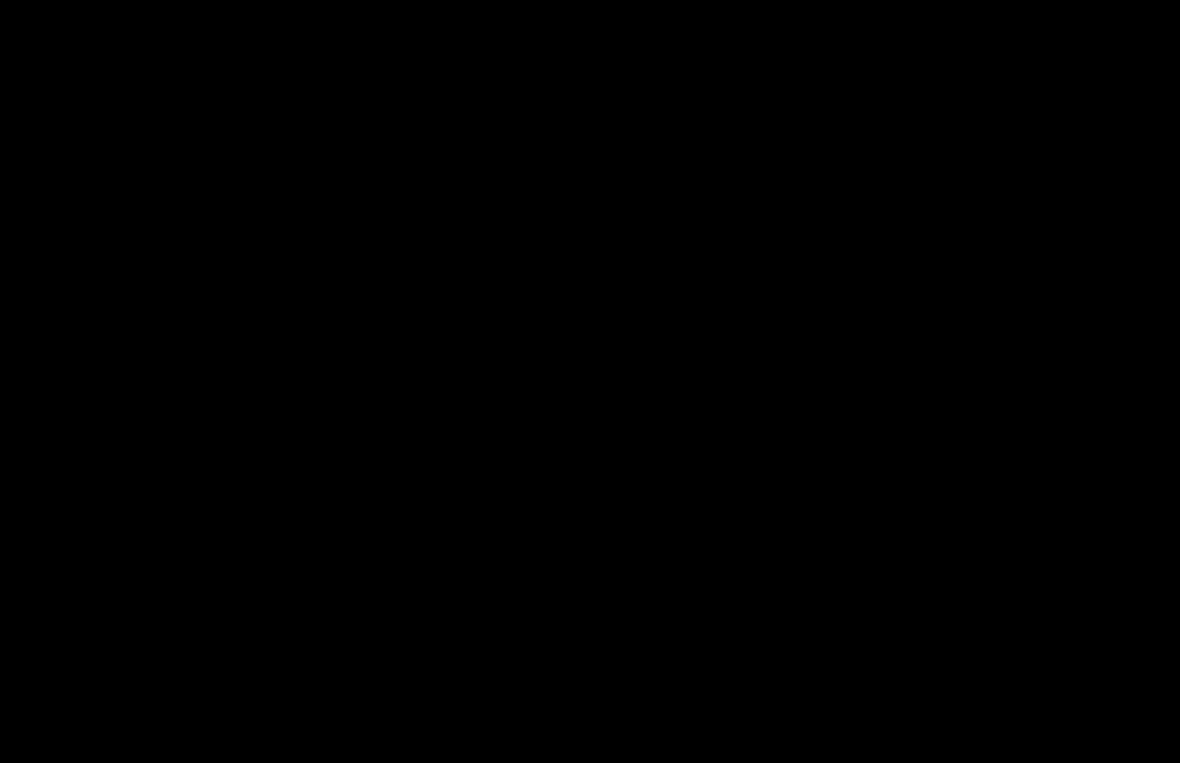 click at bounding box center (590, 381) 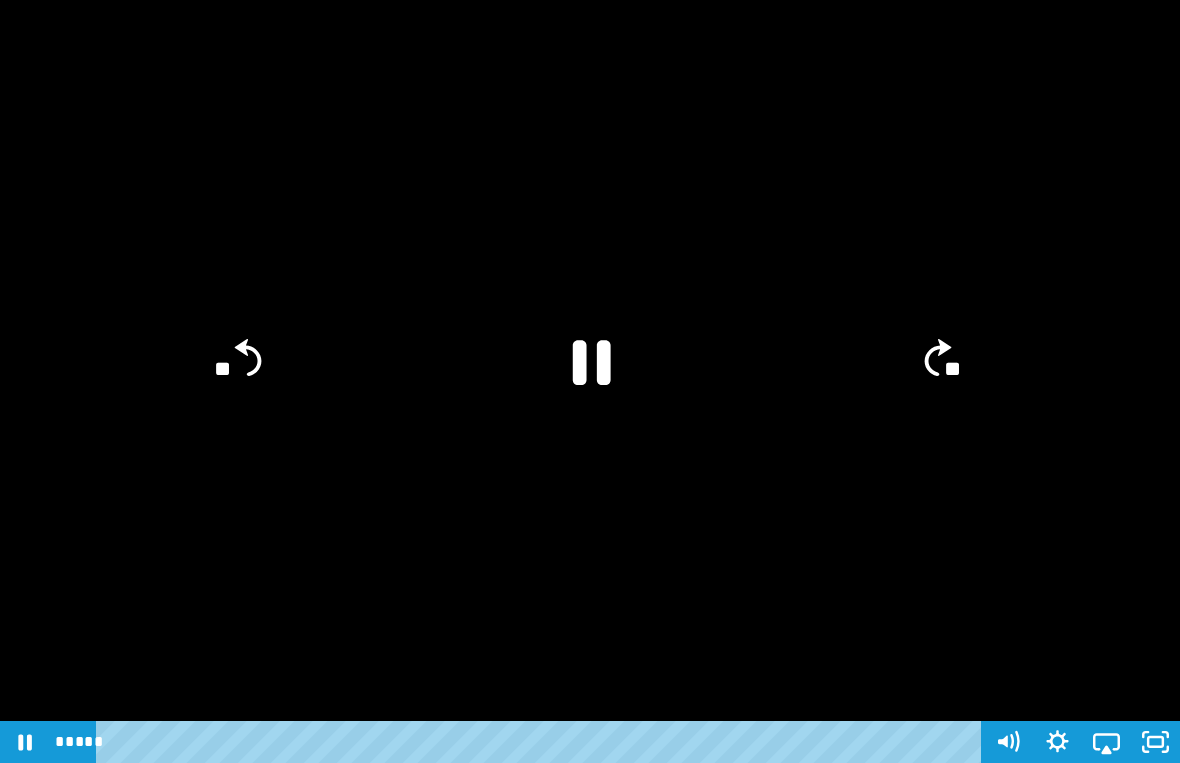 click 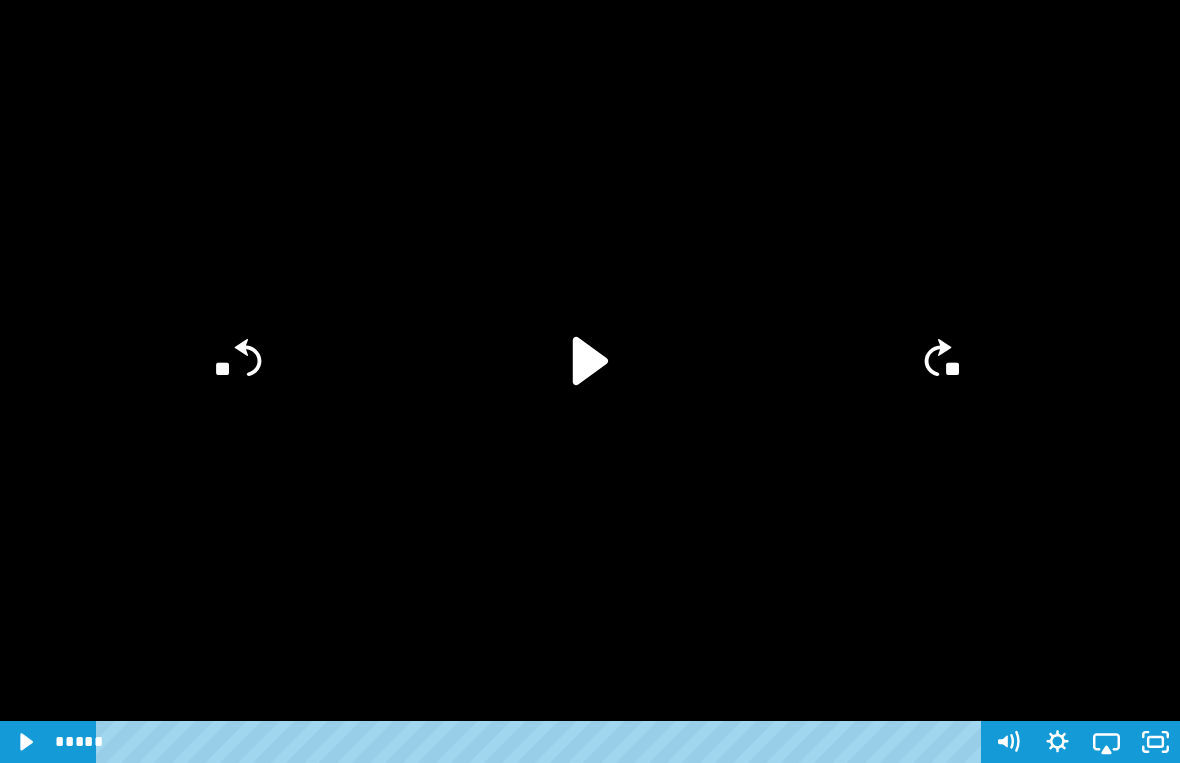 click 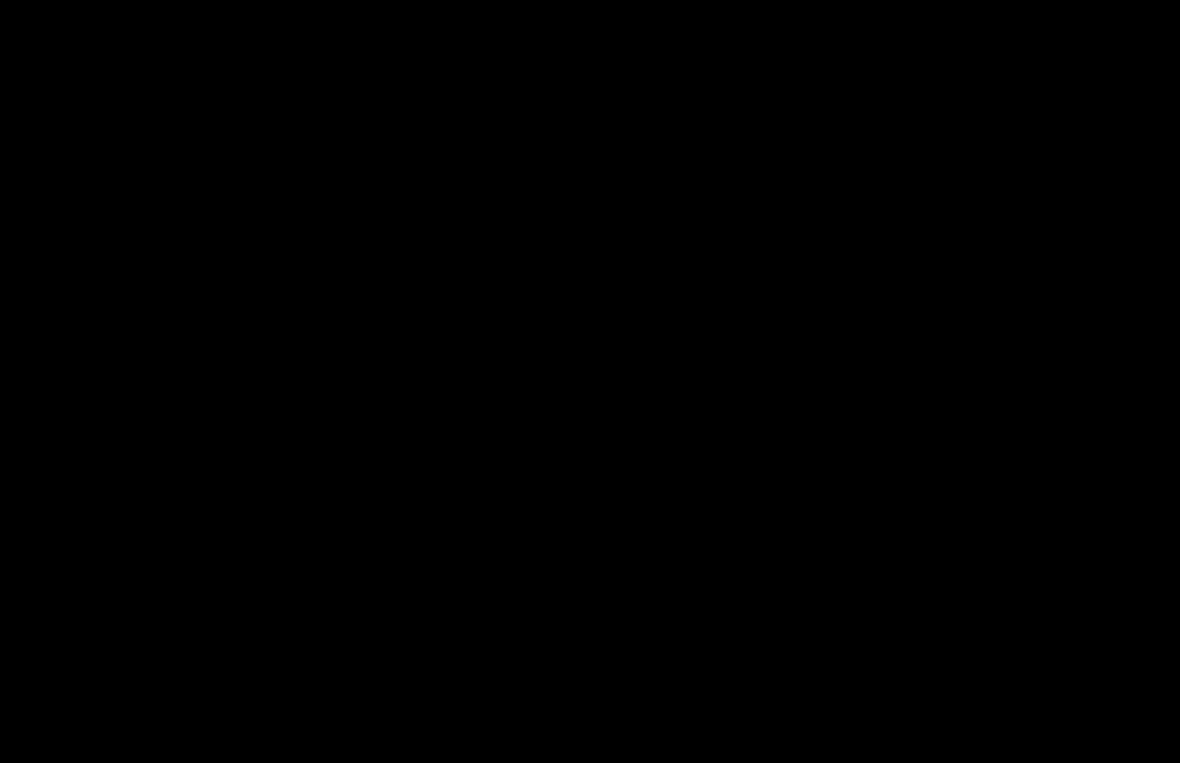 click at bounding box center (590, 381) 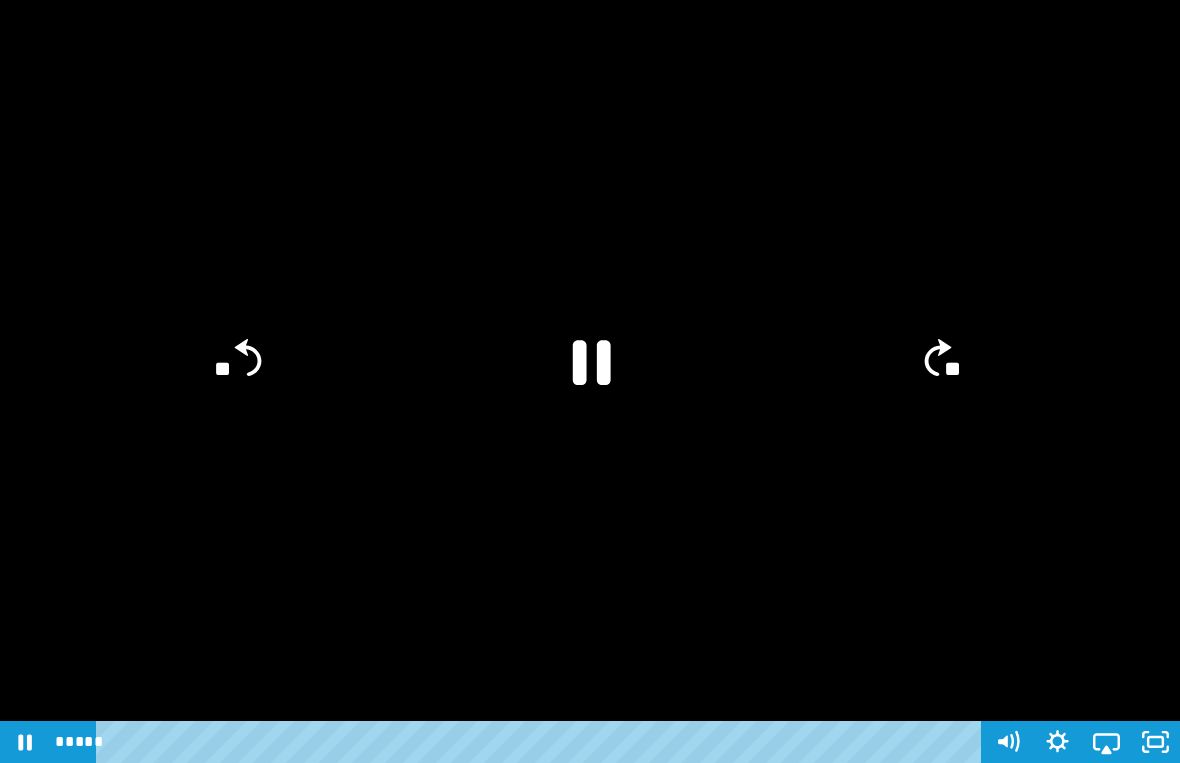 click 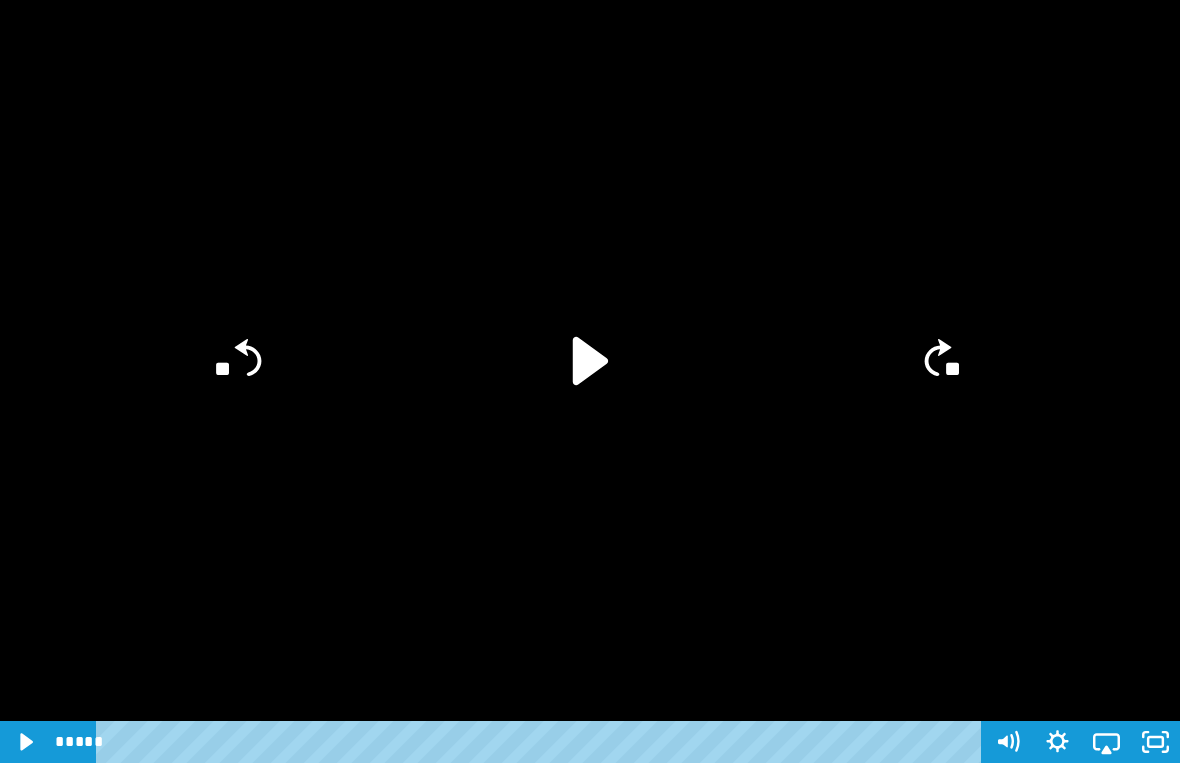 click 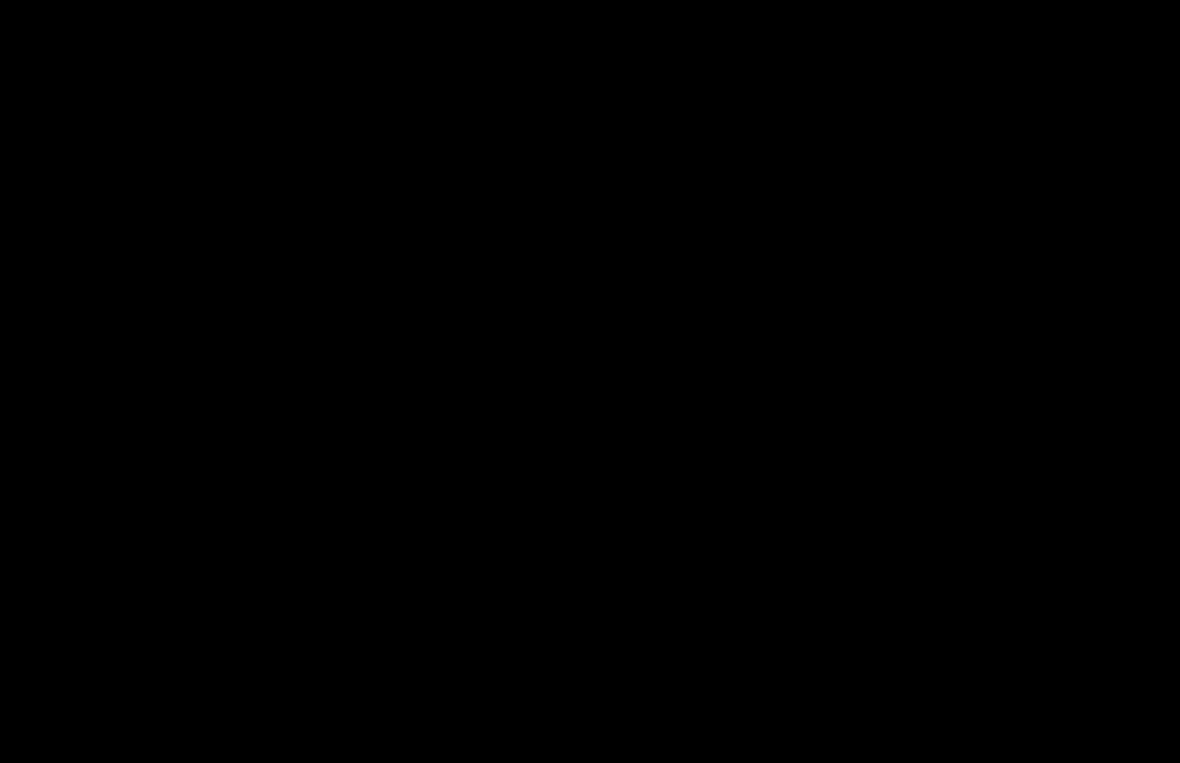 click at bounding box center (590, 381) 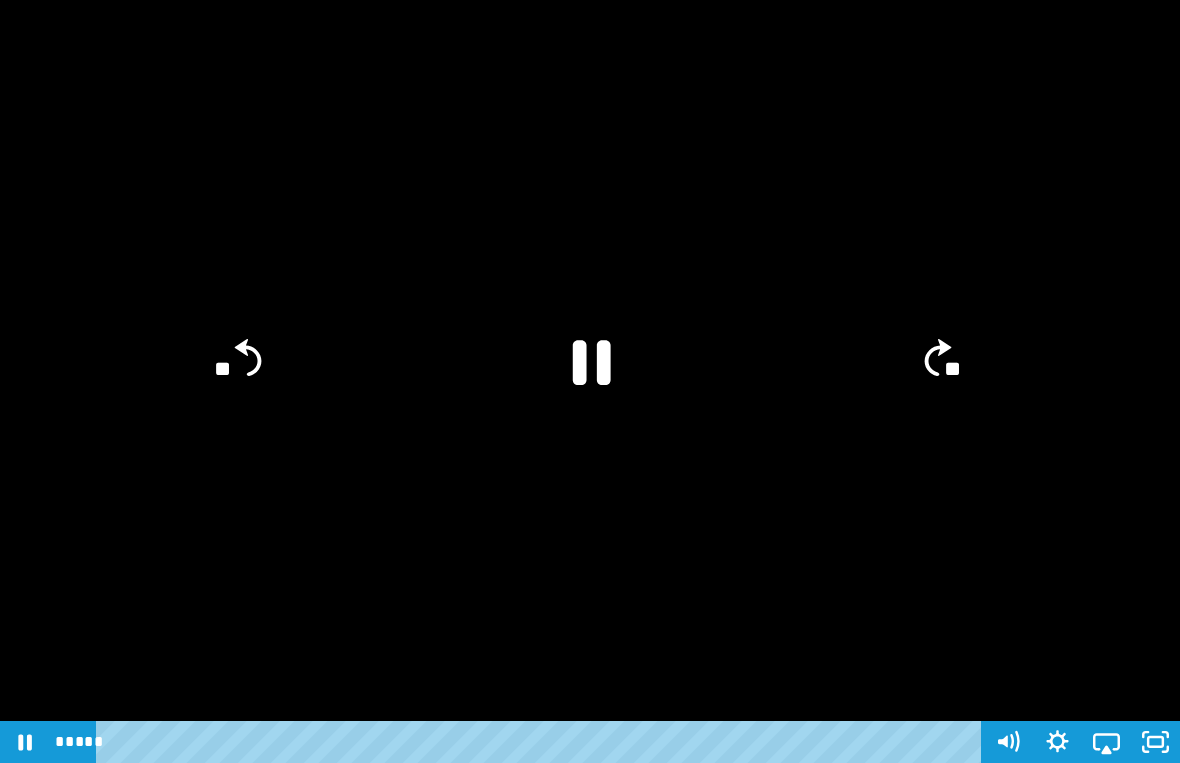 click on "**" 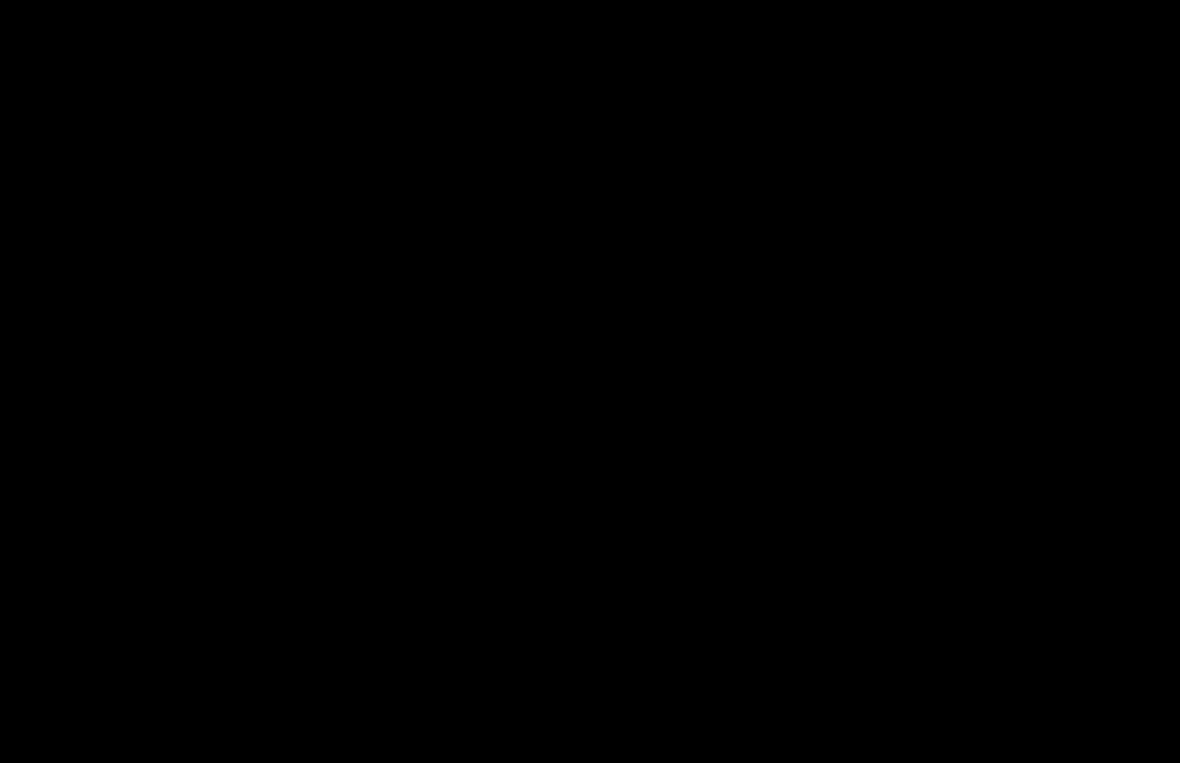 click at bounding box center (590, 381) 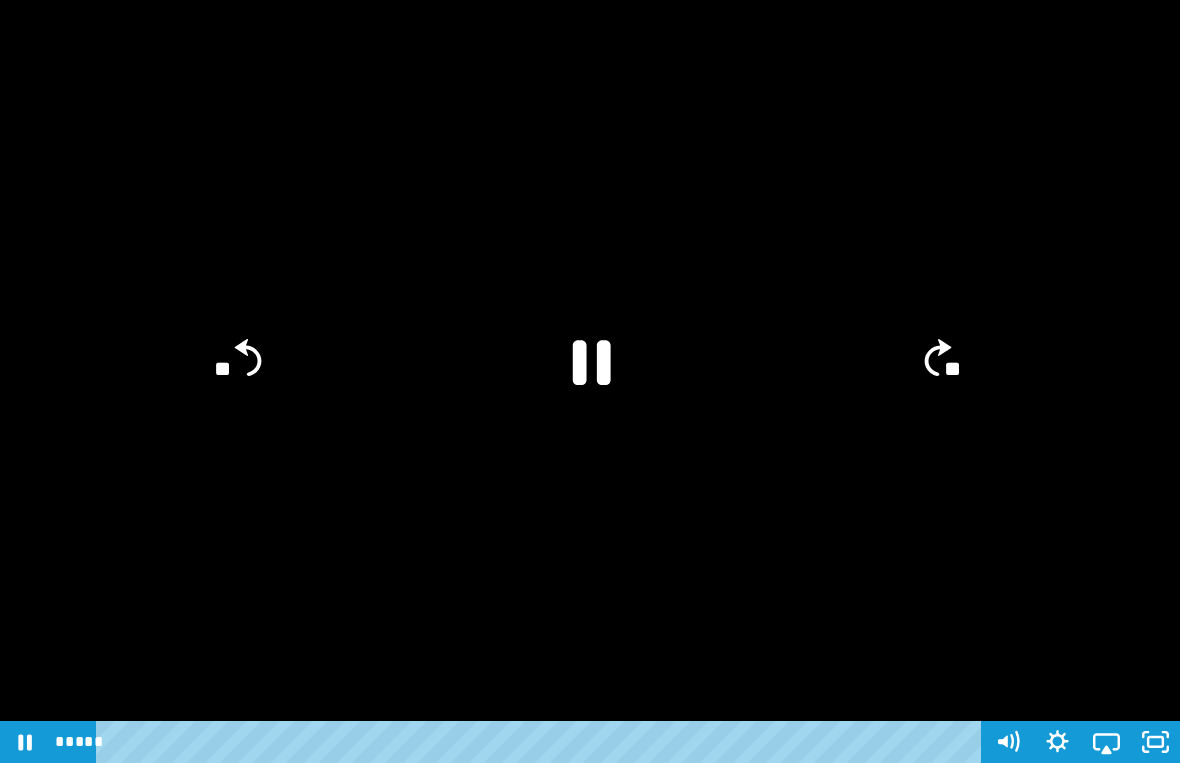 click 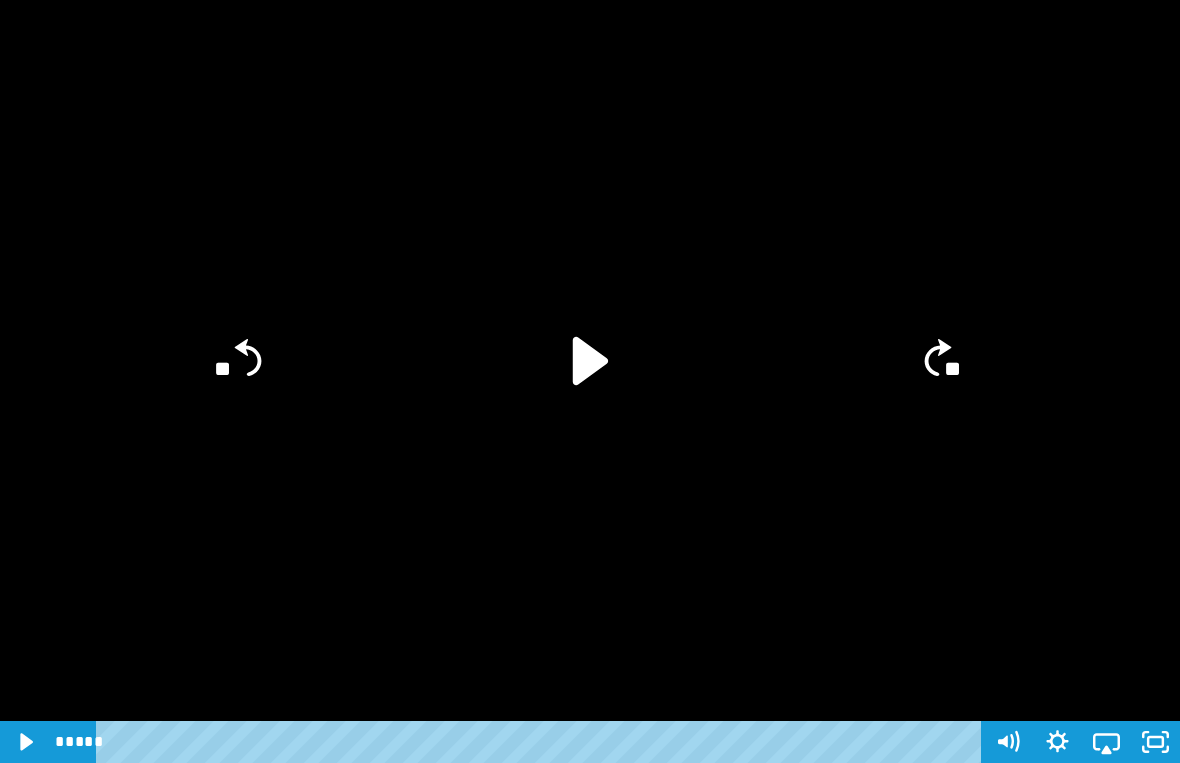 click 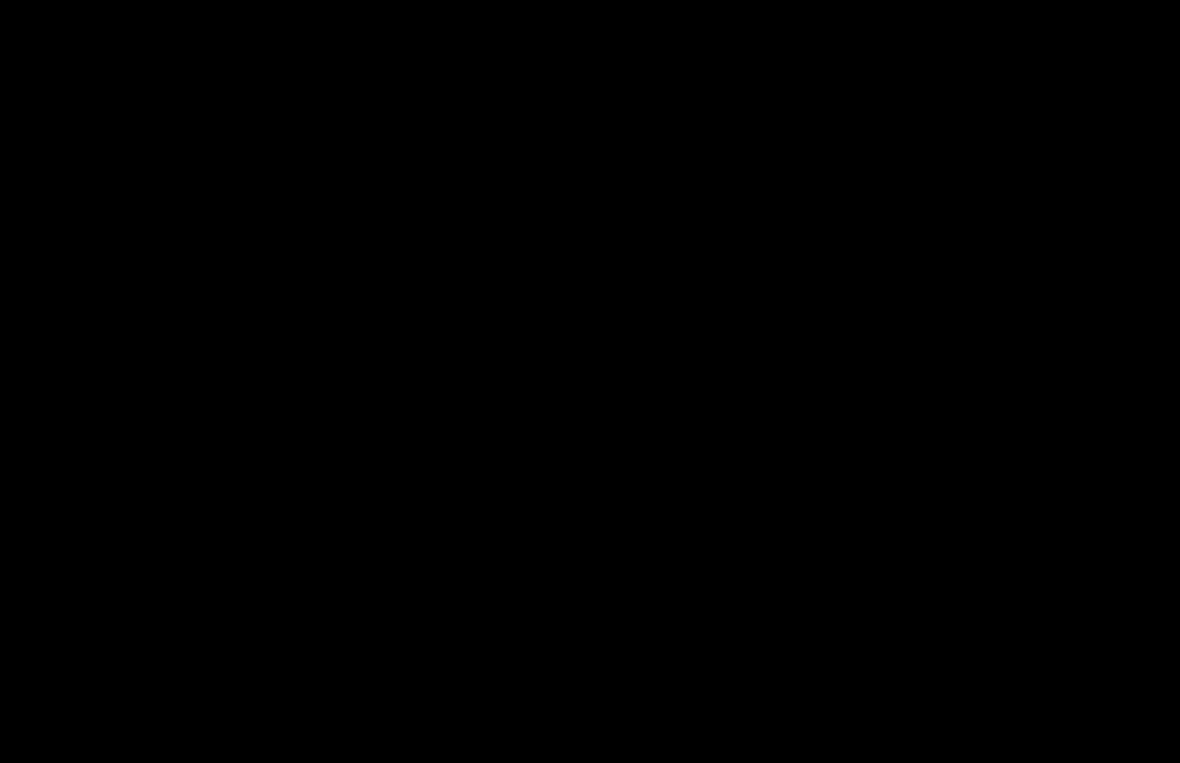 click at bounding box center (590, 381) 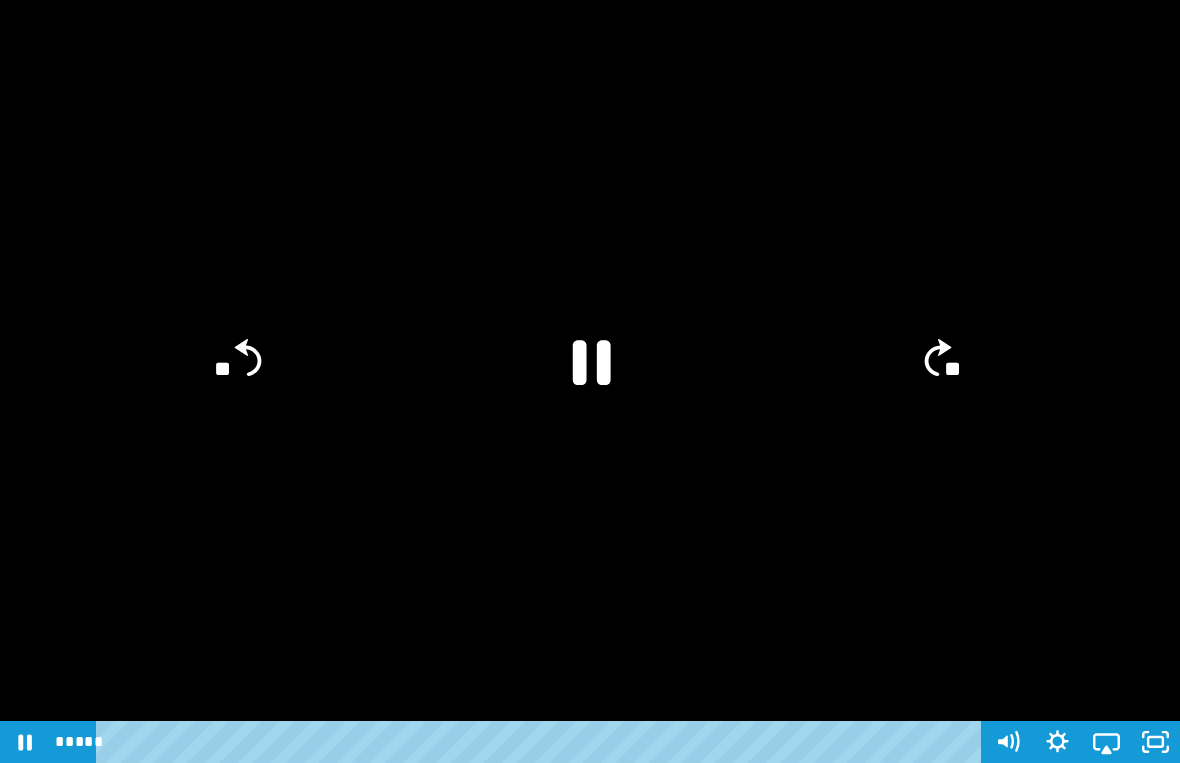 click 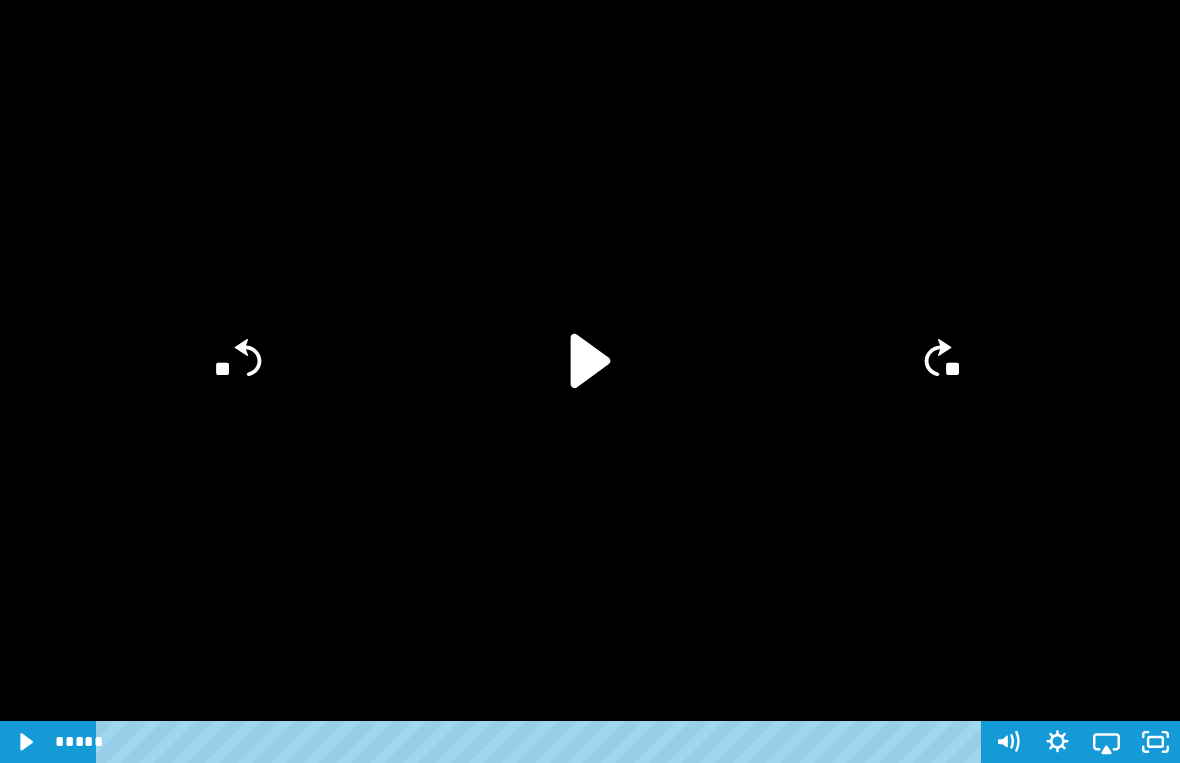 click 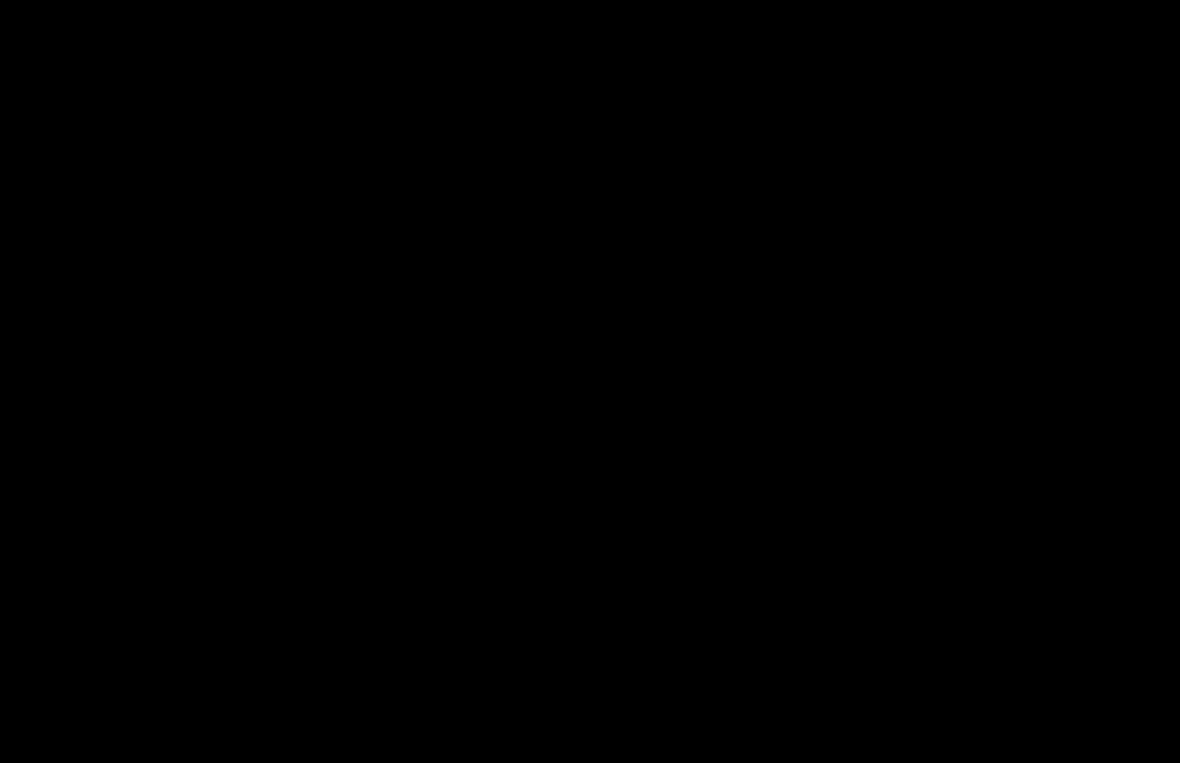 click at bounding box center [590, 381] 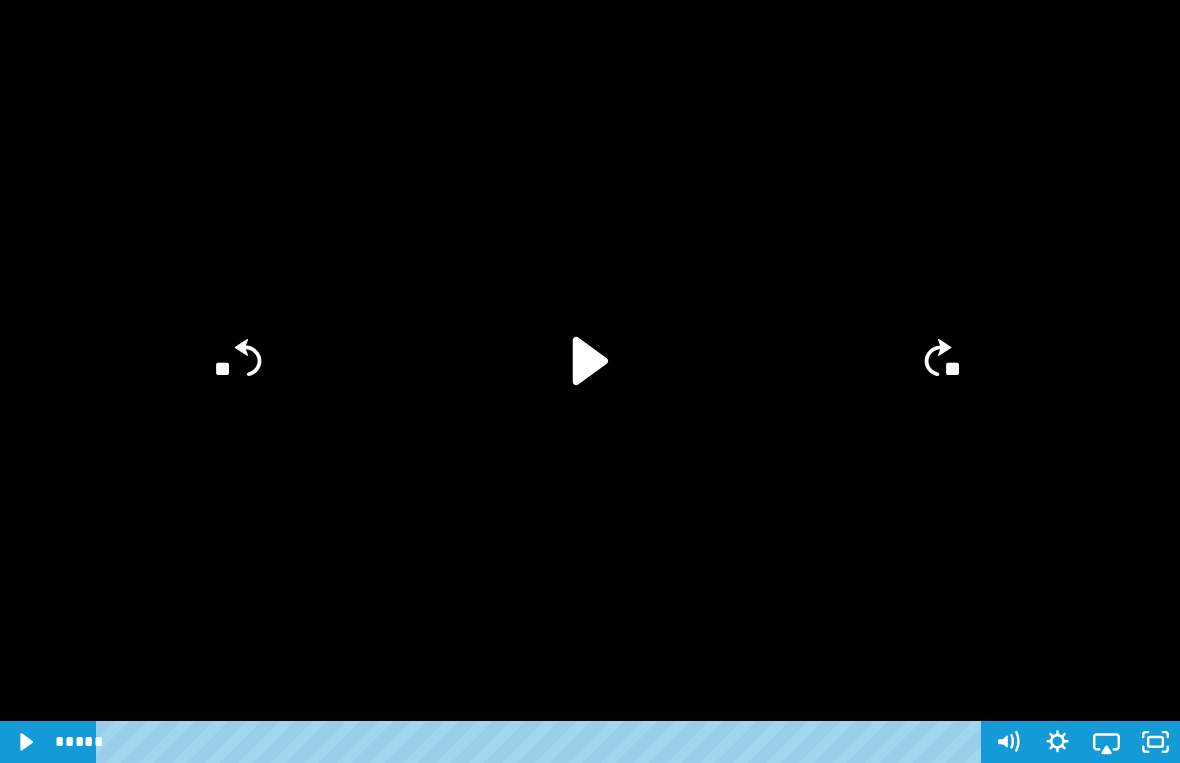 click 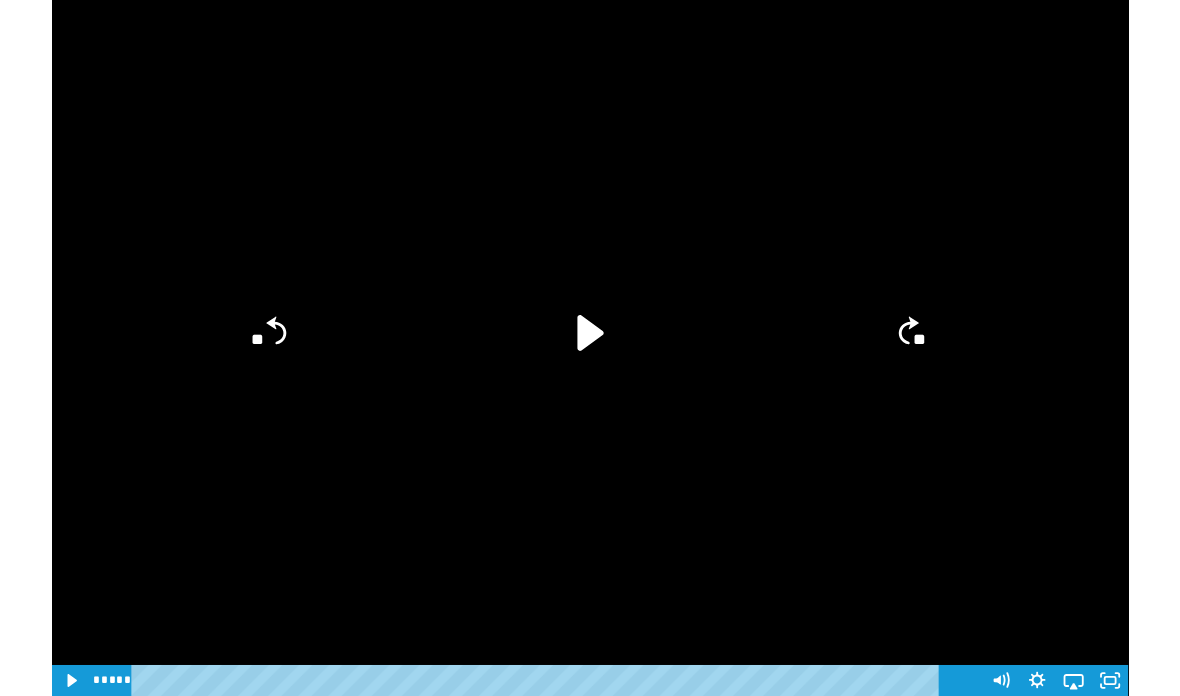 scroll, scrollTop: 145, scrollLeft: 0, axis: vertical 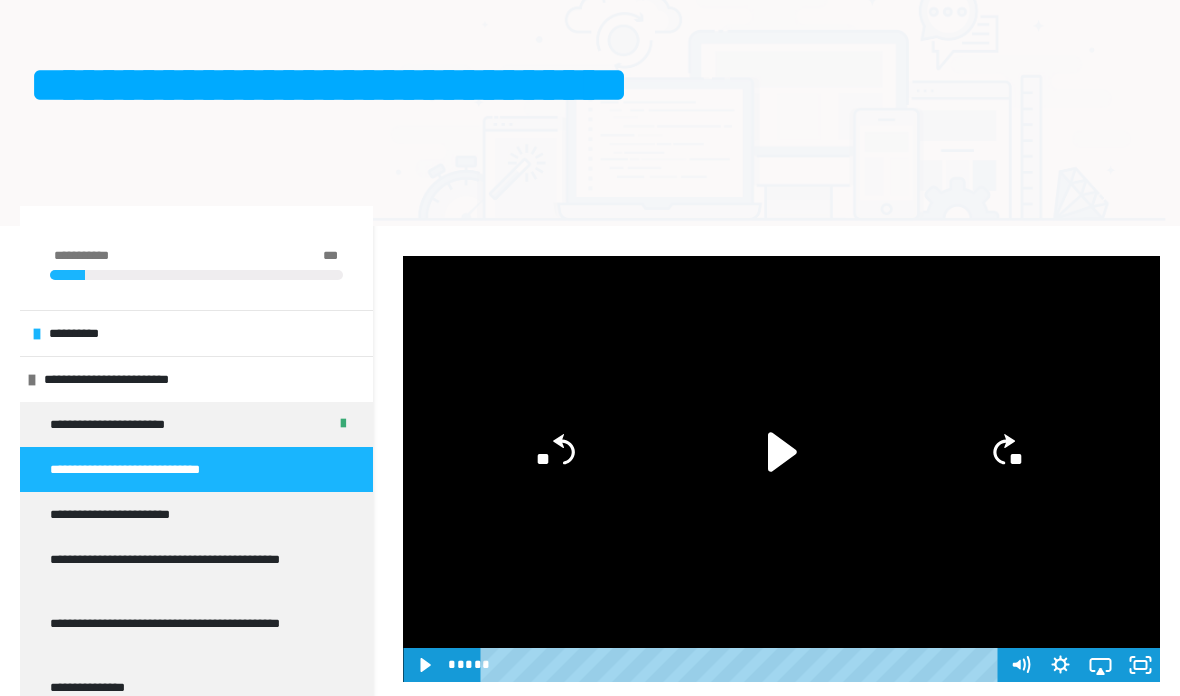 click on "********" at bounding box center [778, 736] 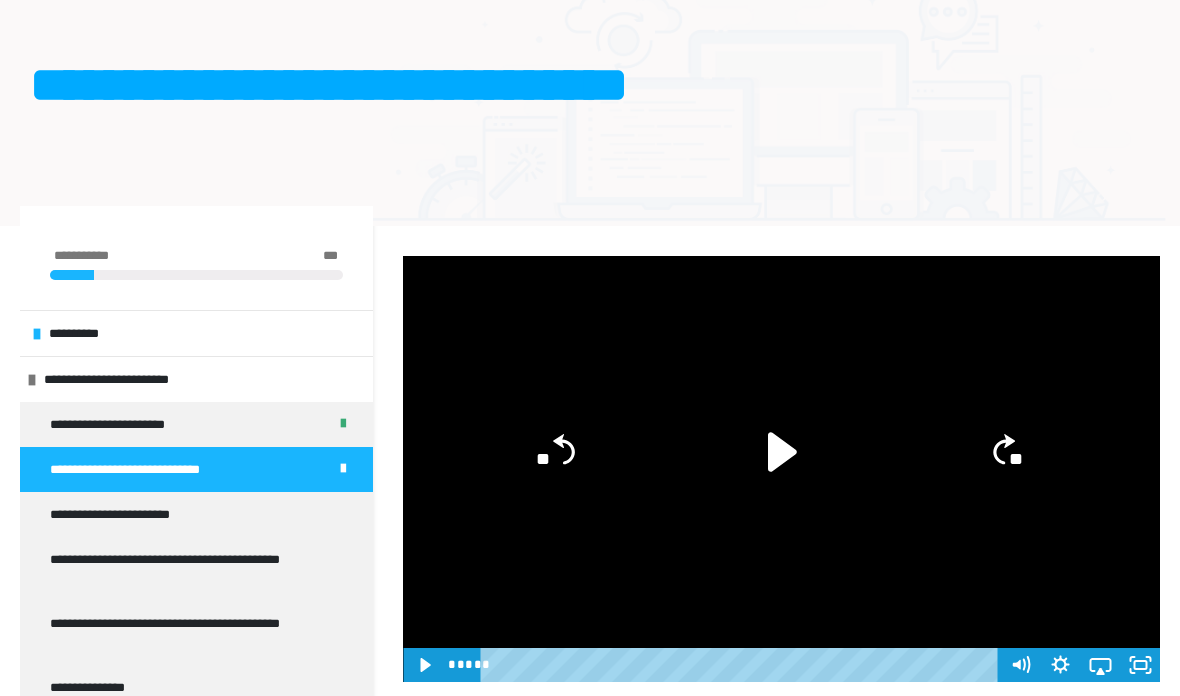 click on "*******" at bounding box center (1082, 736) 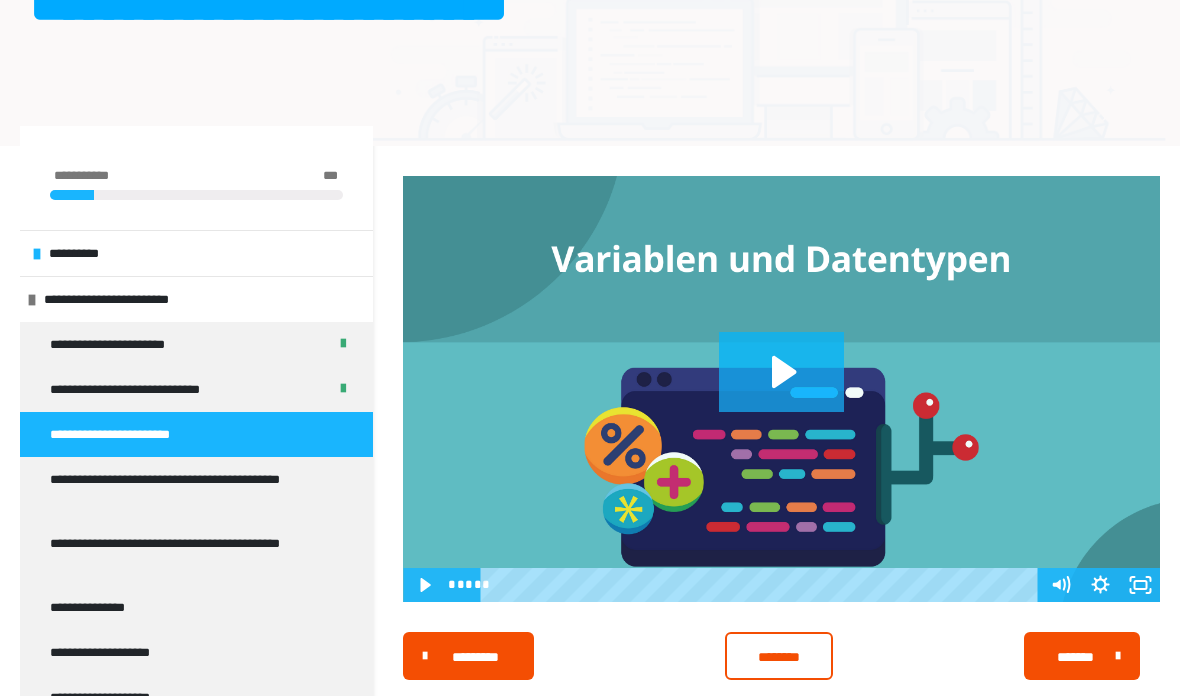 click 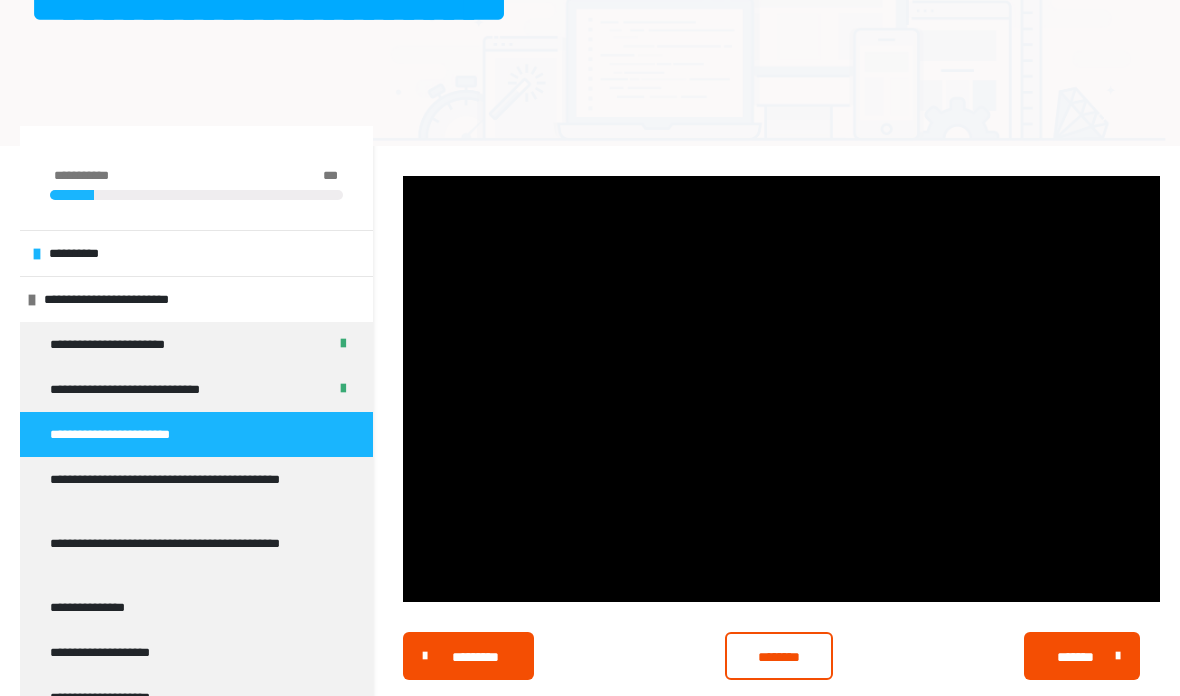 click at bounding box center (781, 389) 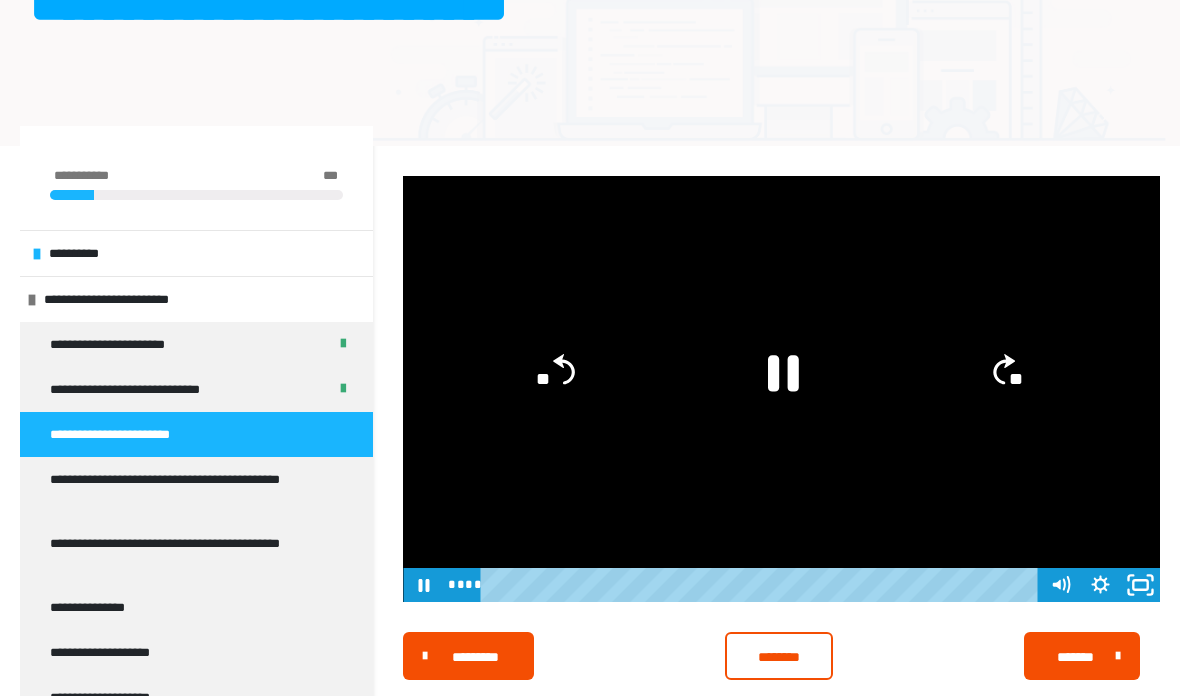 click 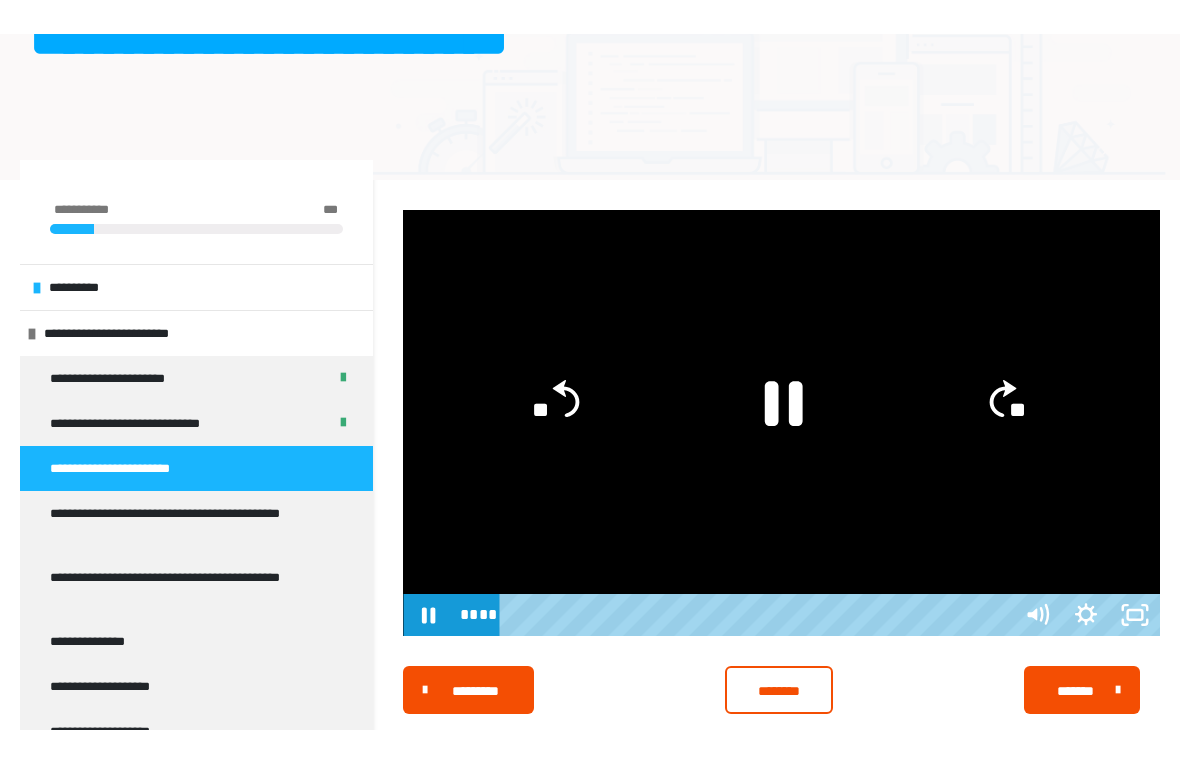 scroll, scrollTop: 24, scrollLeft: 0, axis: vertical 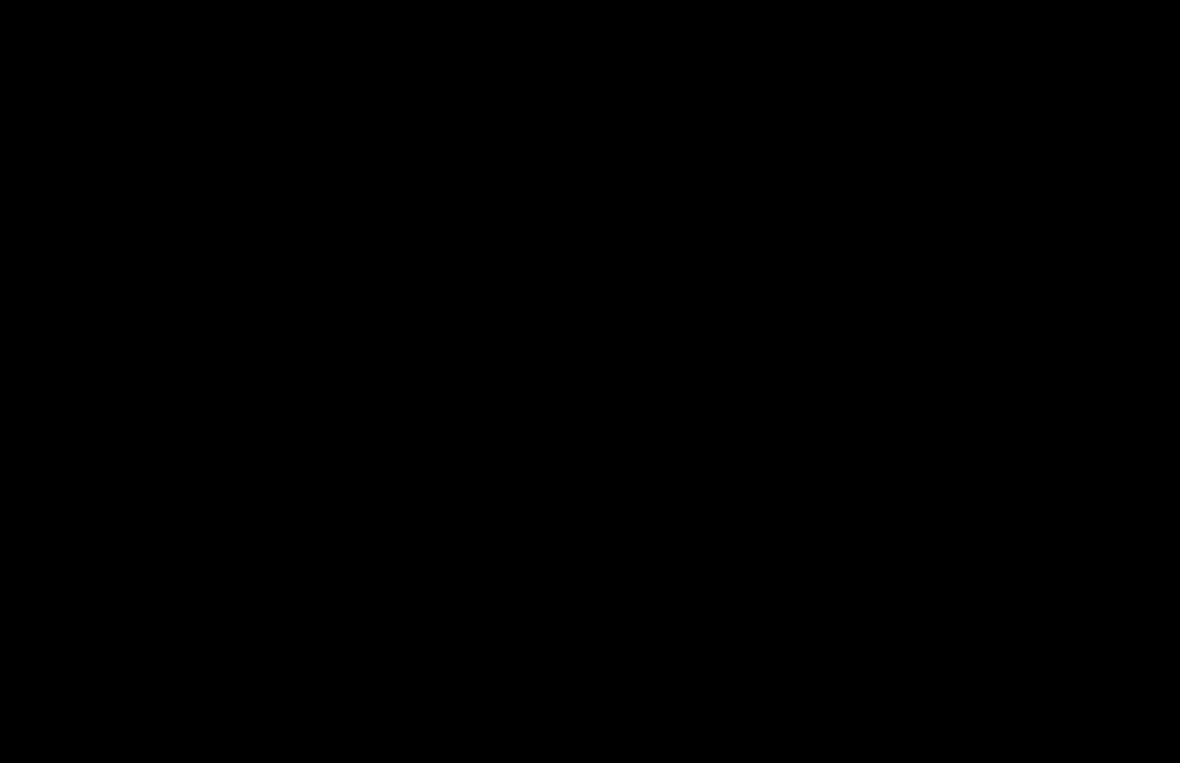 click at bounding box center [590, 381] 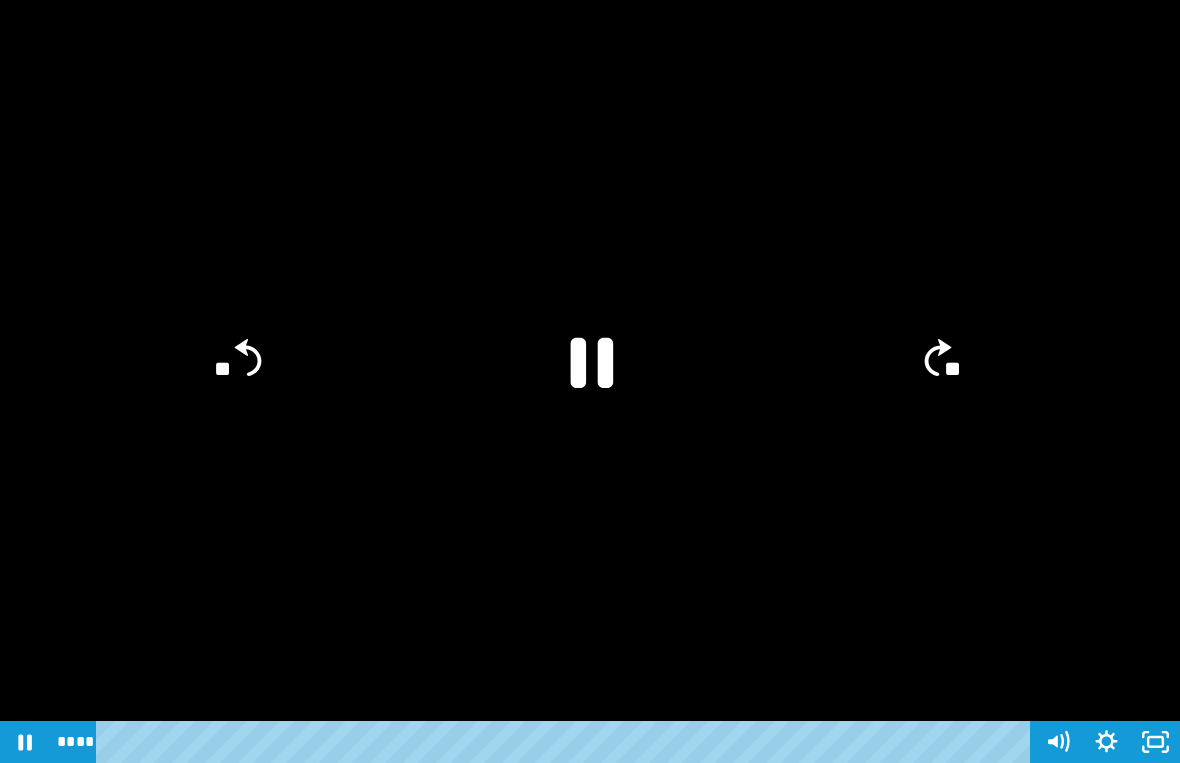 click 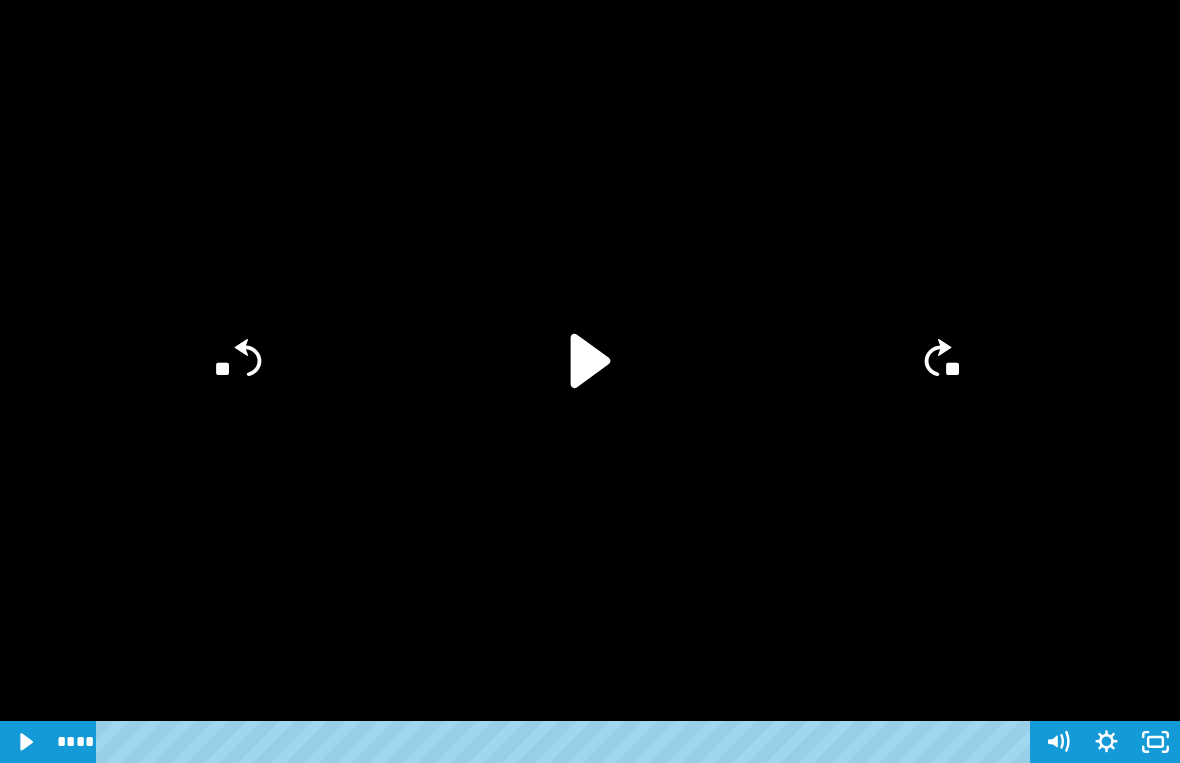 click 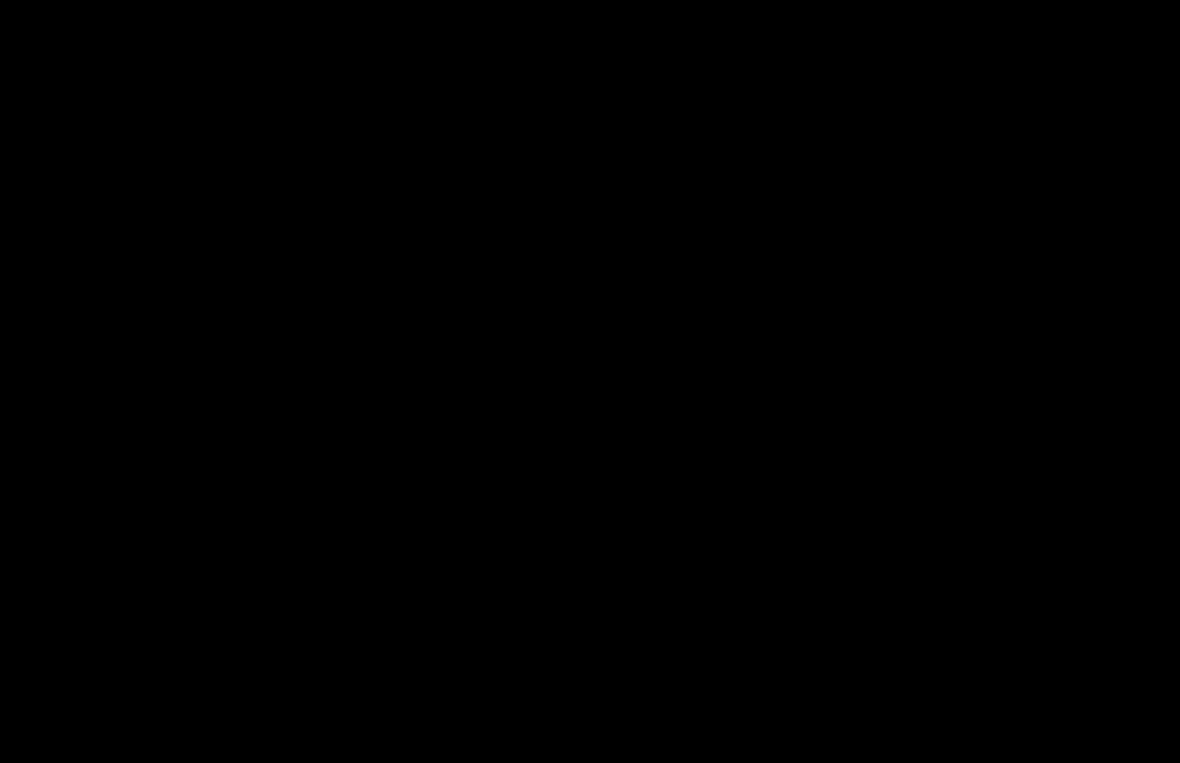 click at bounding box center [590, 381] 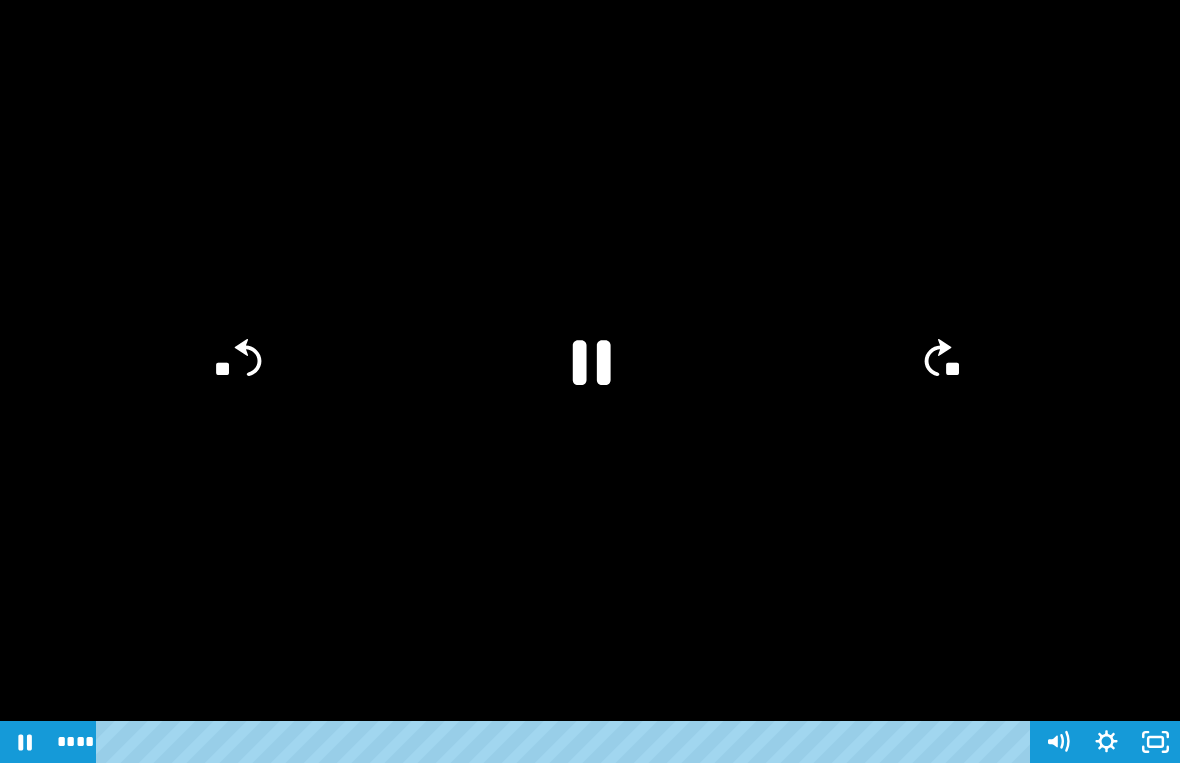click 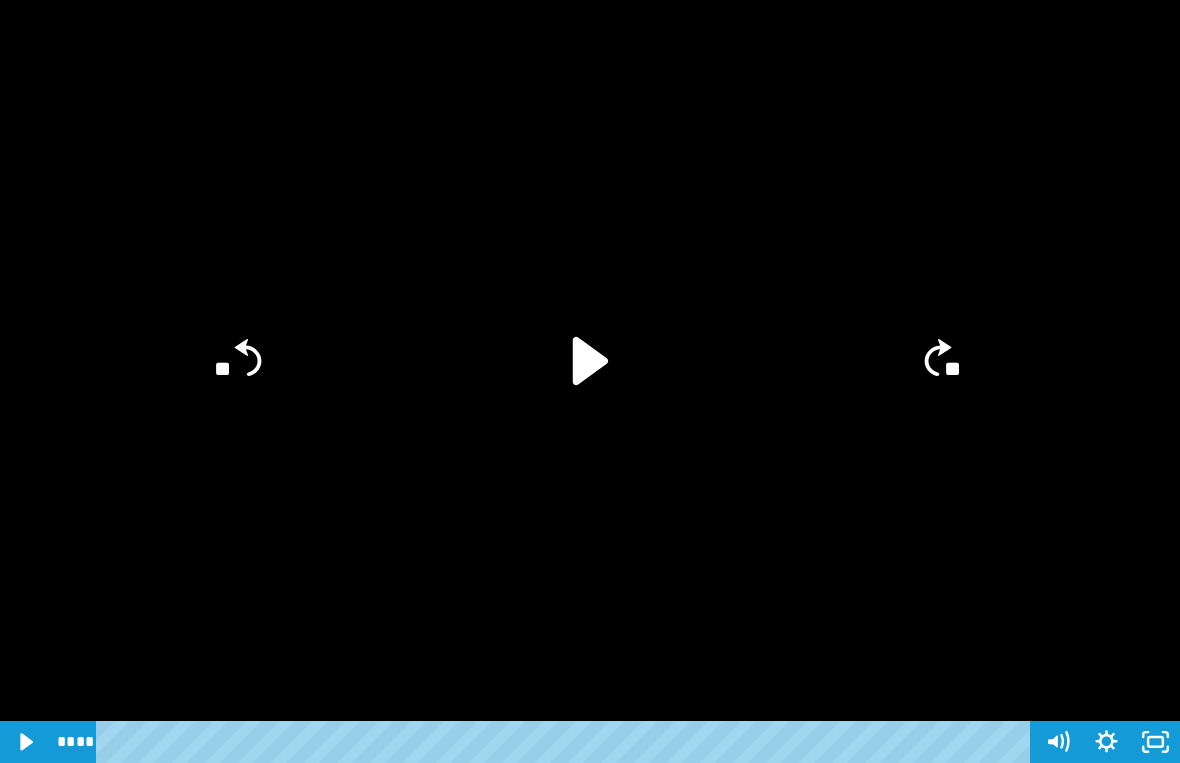 click 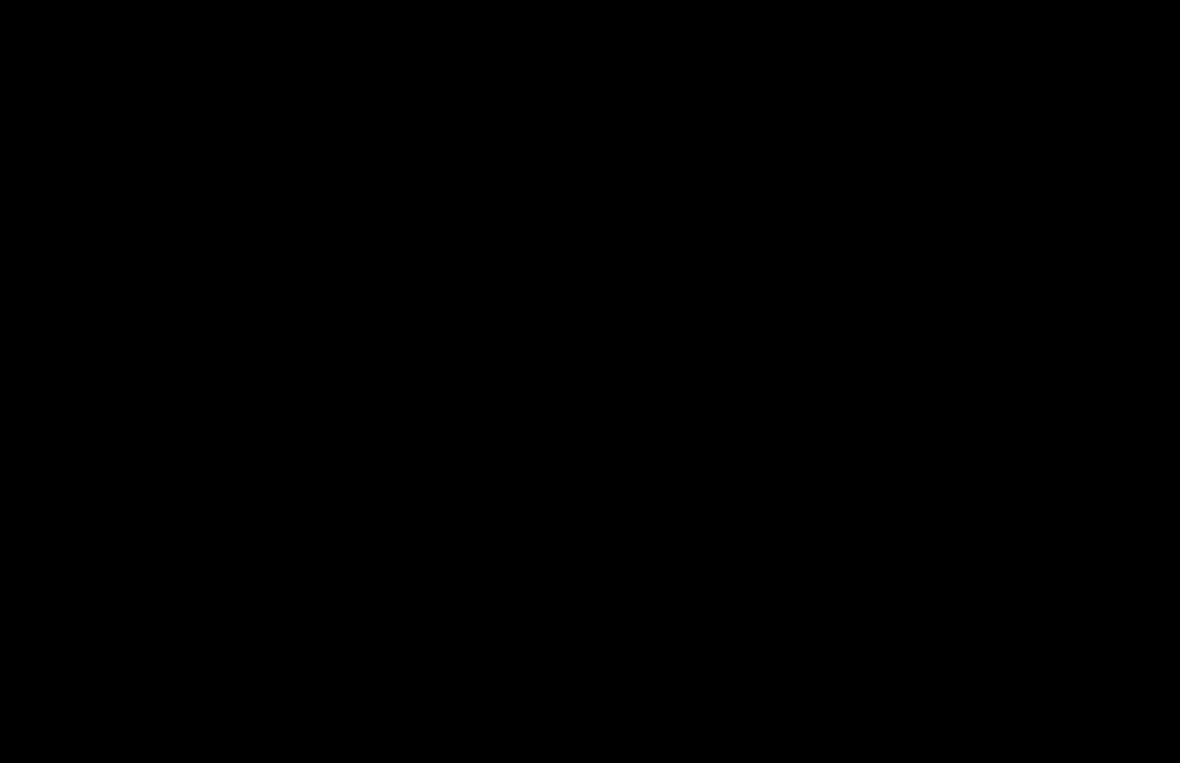 click at bounding box center [590, 381] 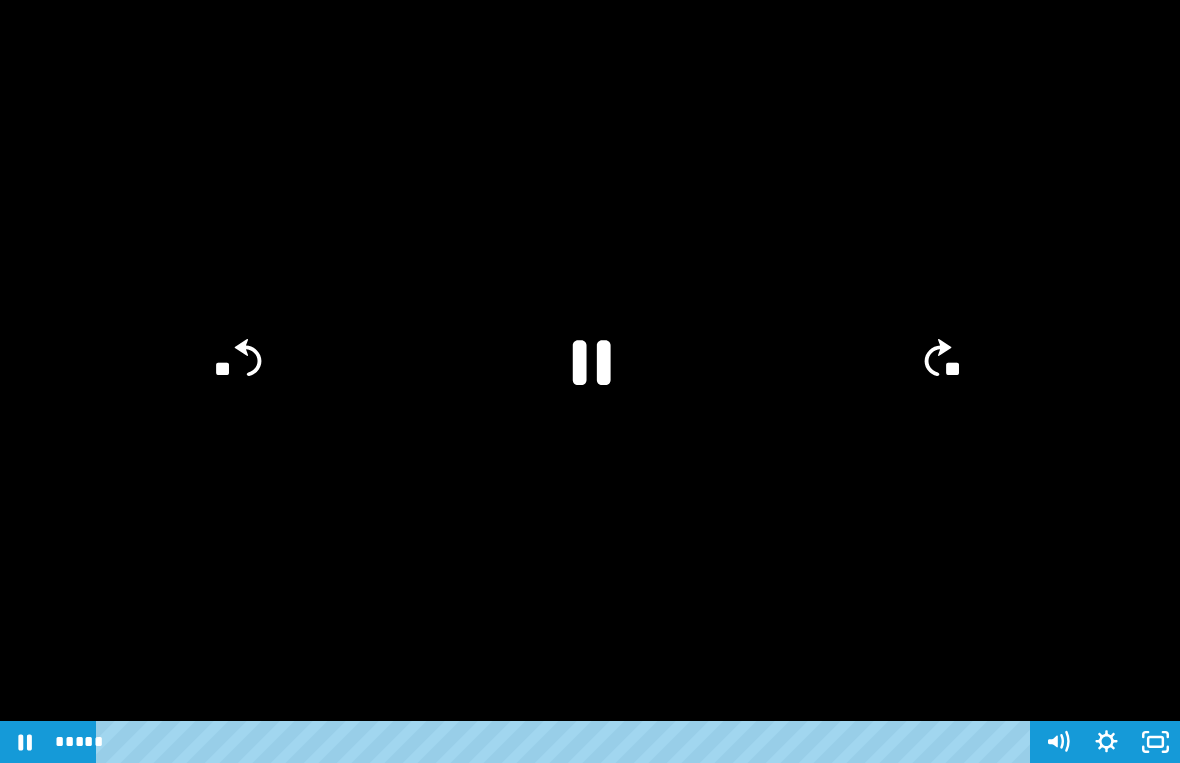 click 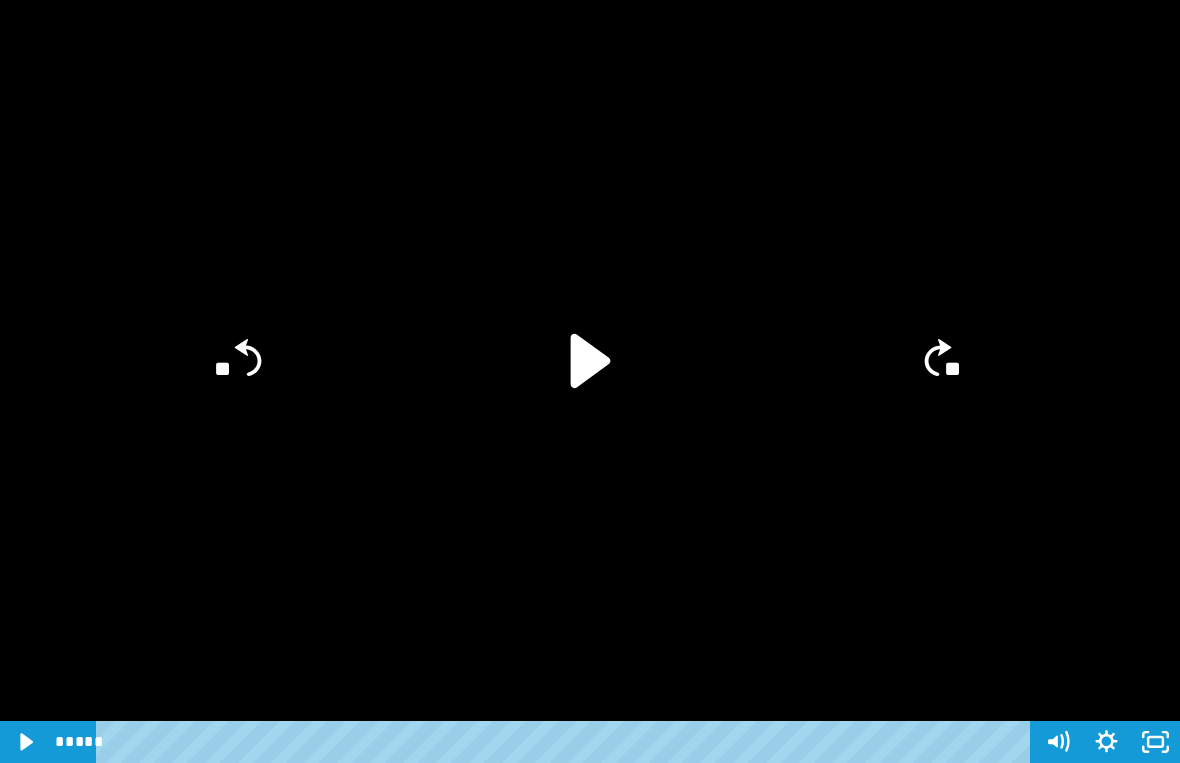 click 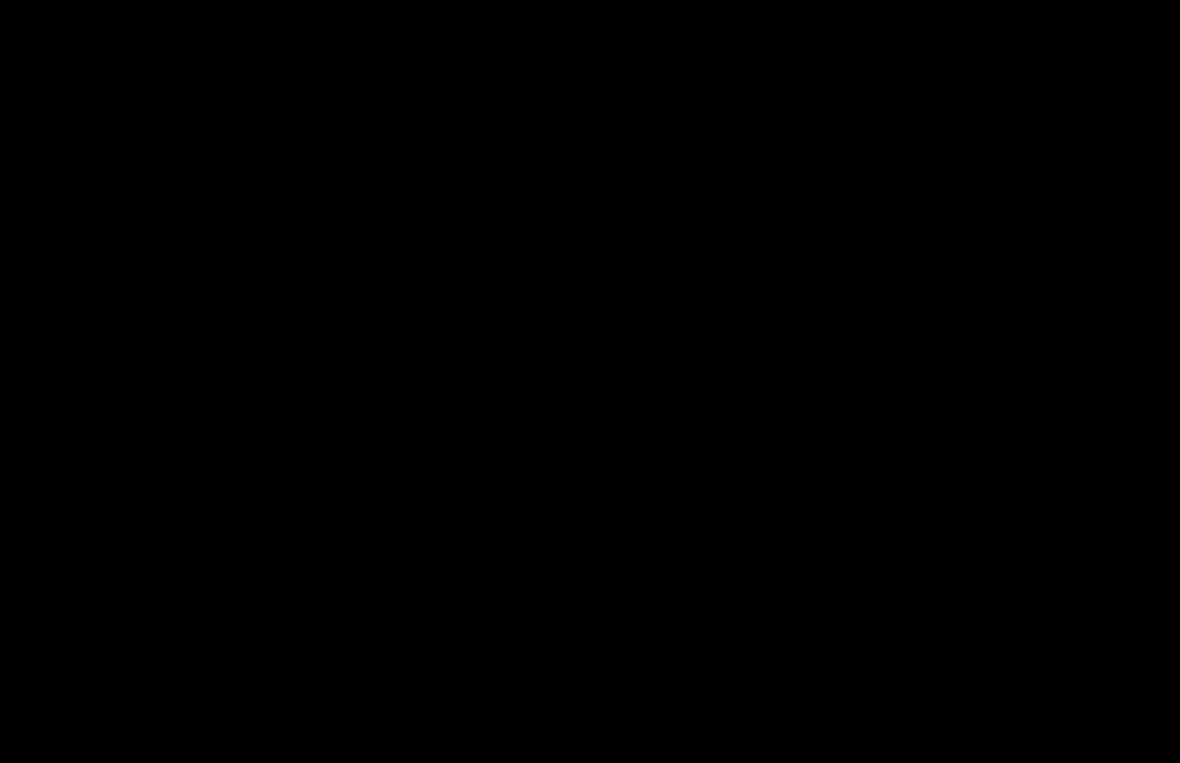 click at bounding box center (590, 381) 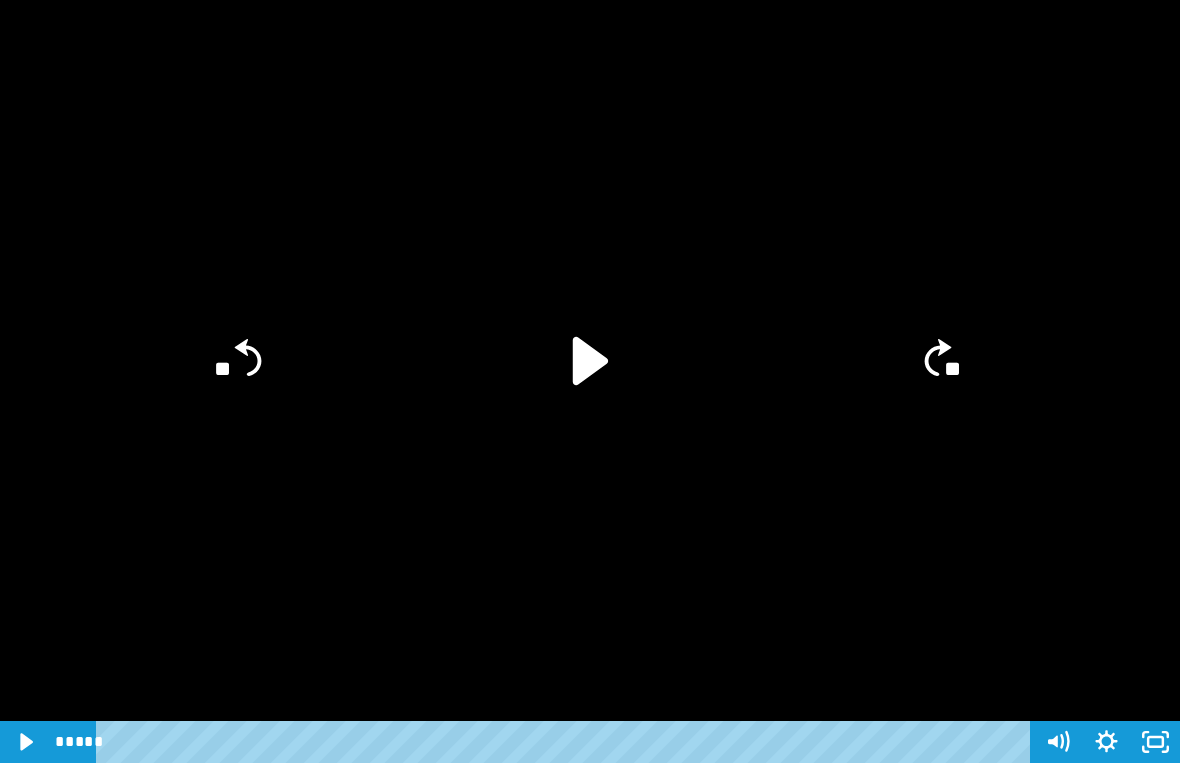 click 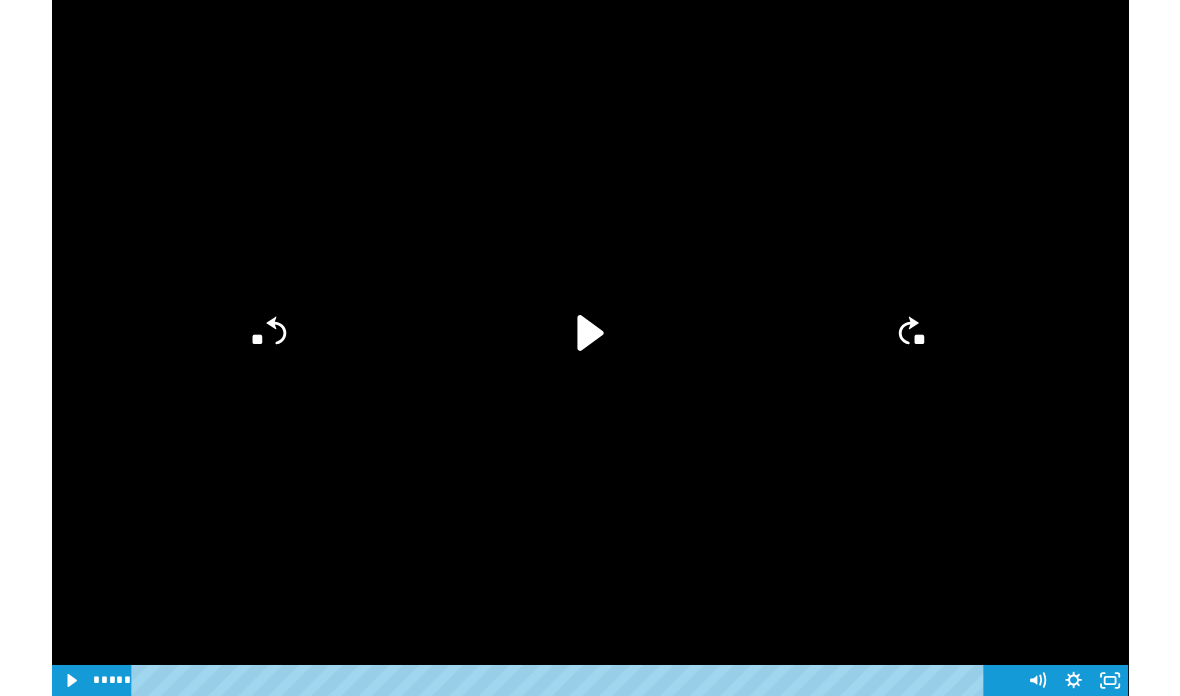 scroll, scrollTop: 225, scrollLeft: 0, axis: vertical 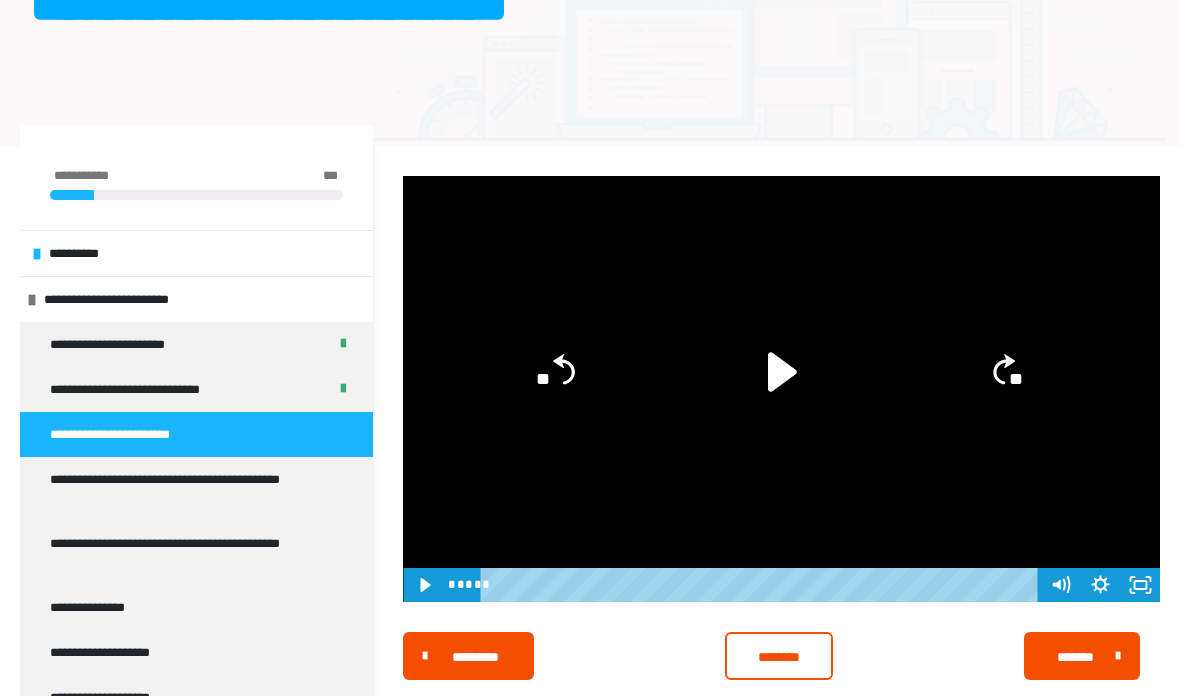 click on "********" at bounding box center [778, 657] 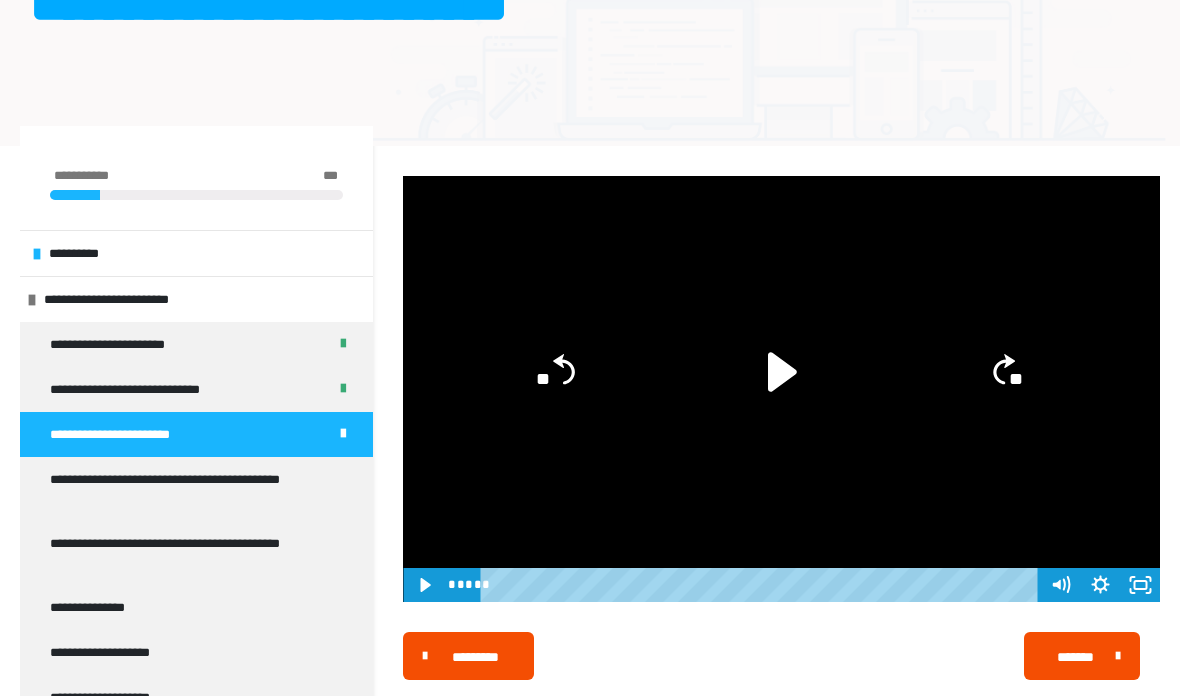click at bounding box center (1113, 656) 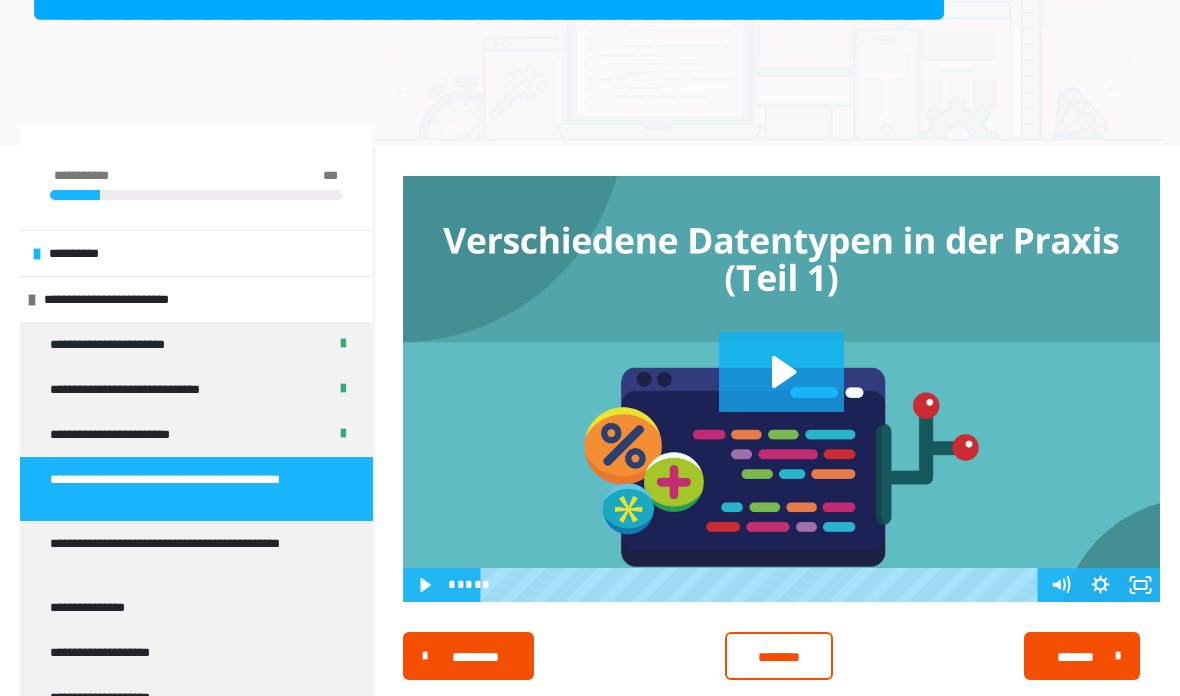 click 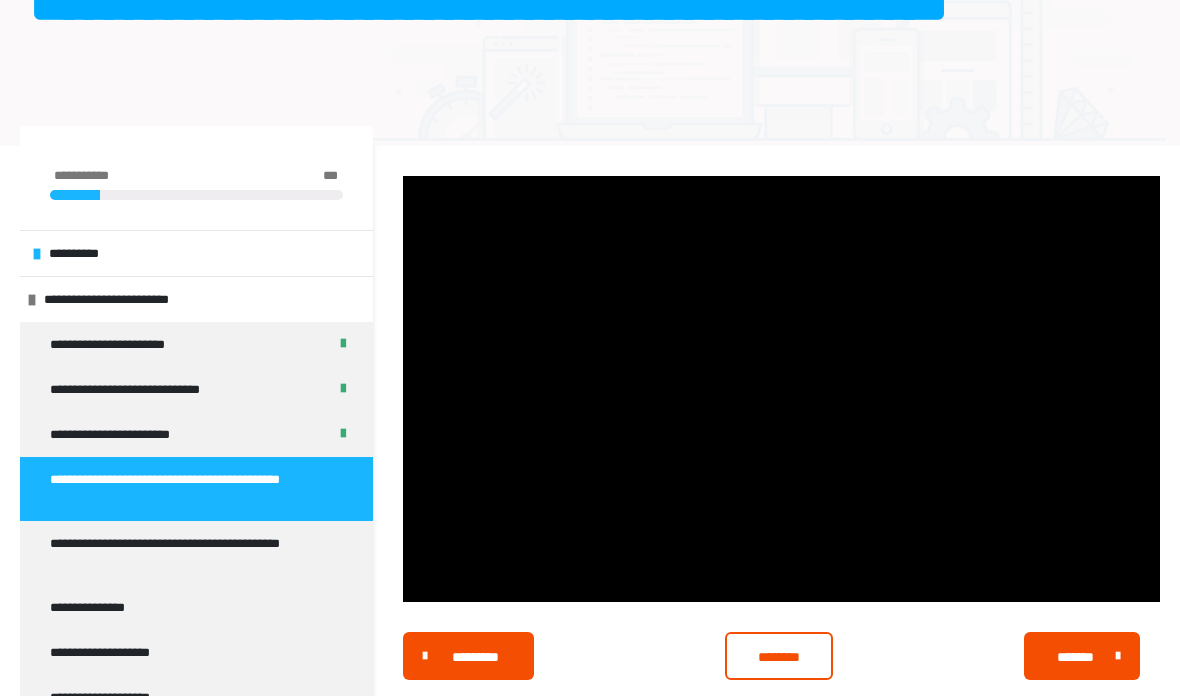 click at bounding box center [781, 389] 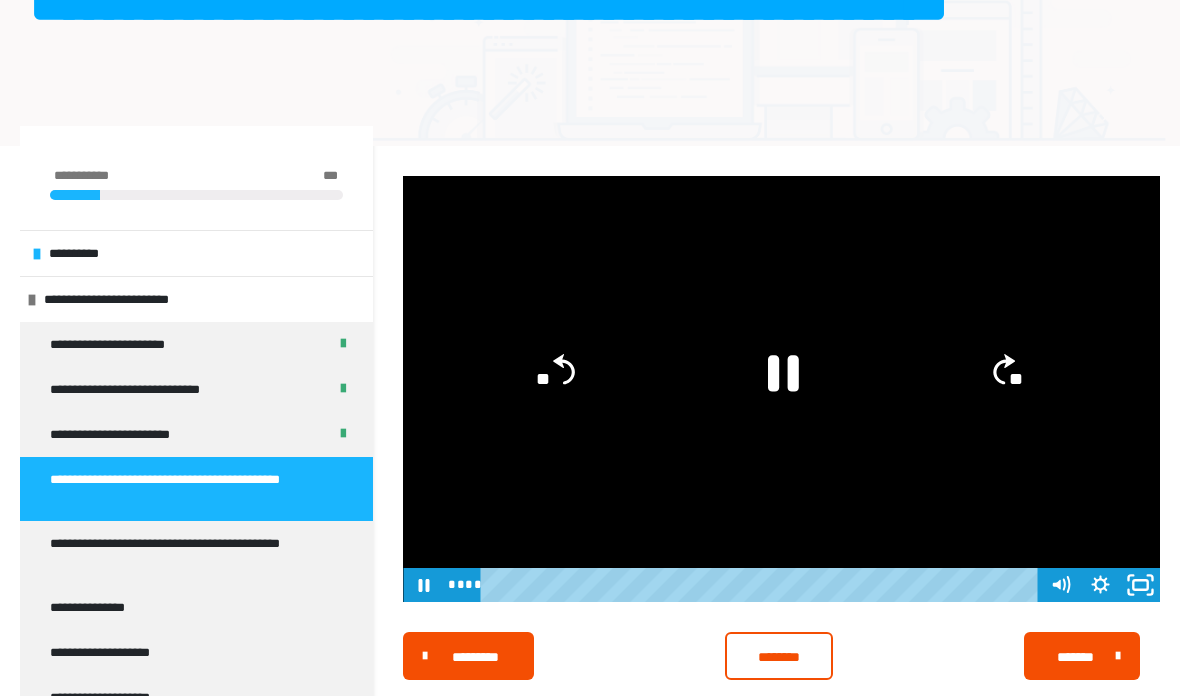 click 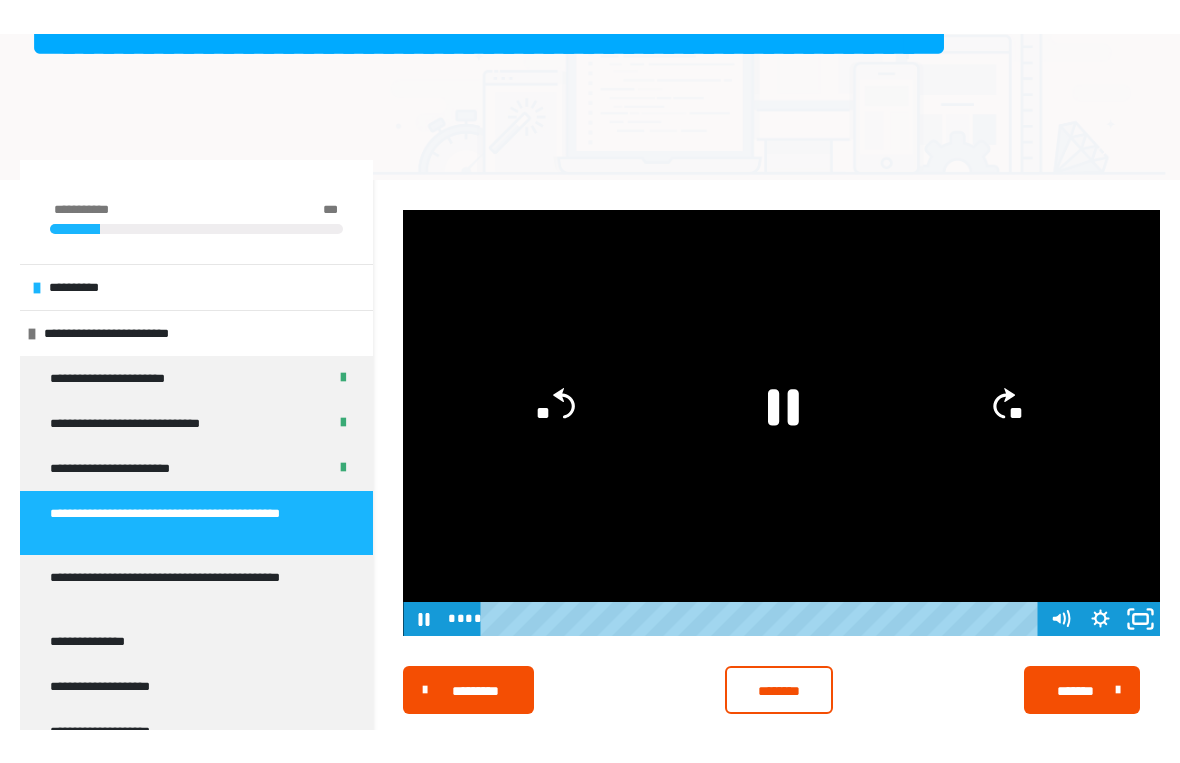 scroll, scrollTop: 24, scrollLeft: 0, axis: vertical 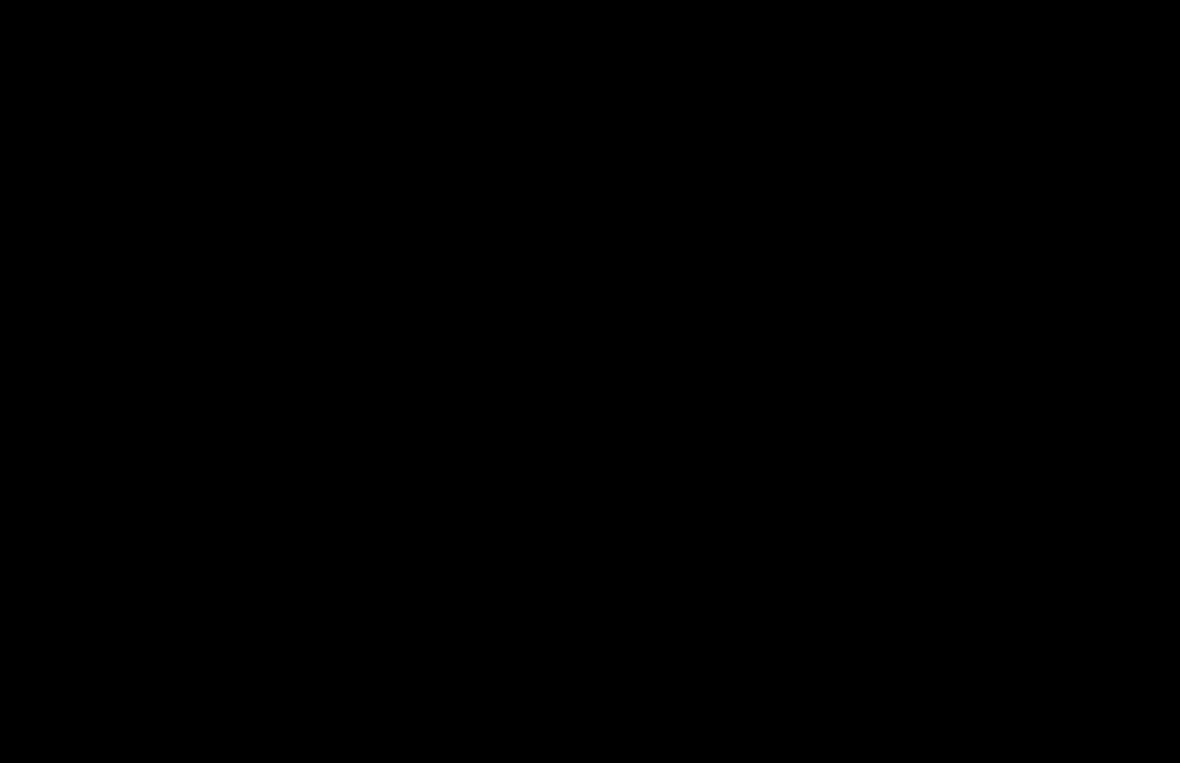 click at bounding box center (590, 381) 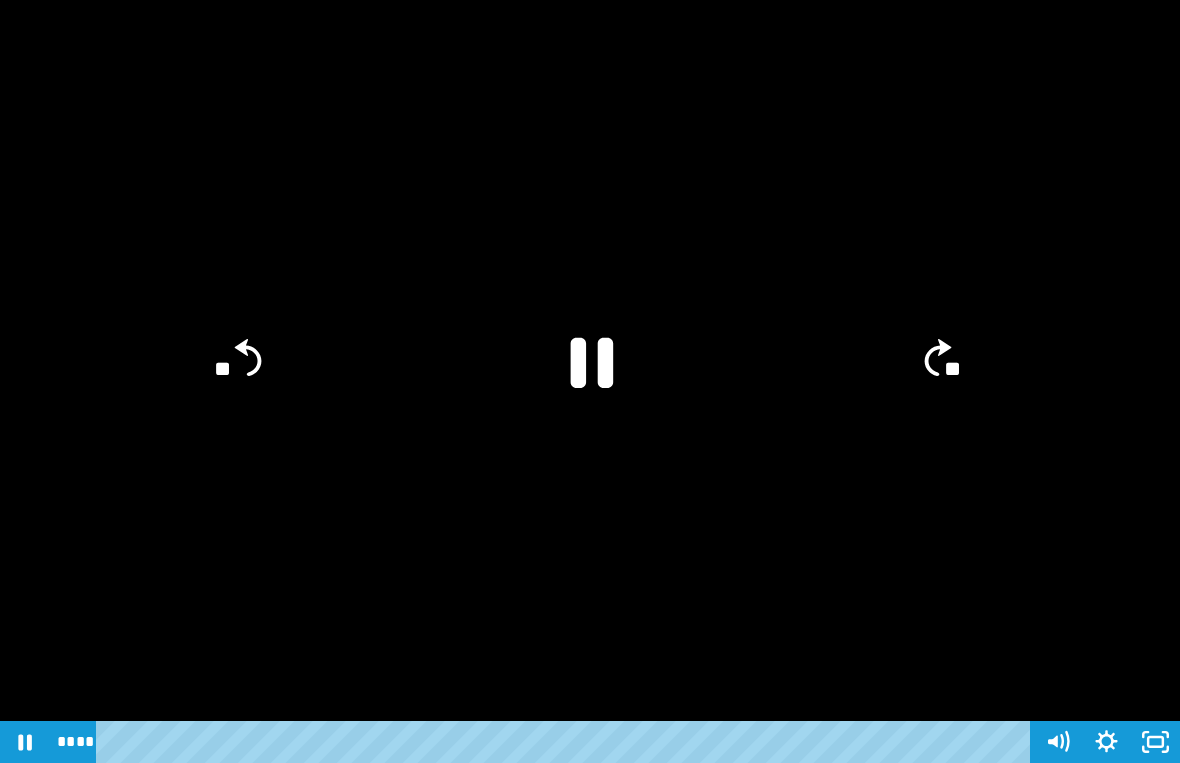 click 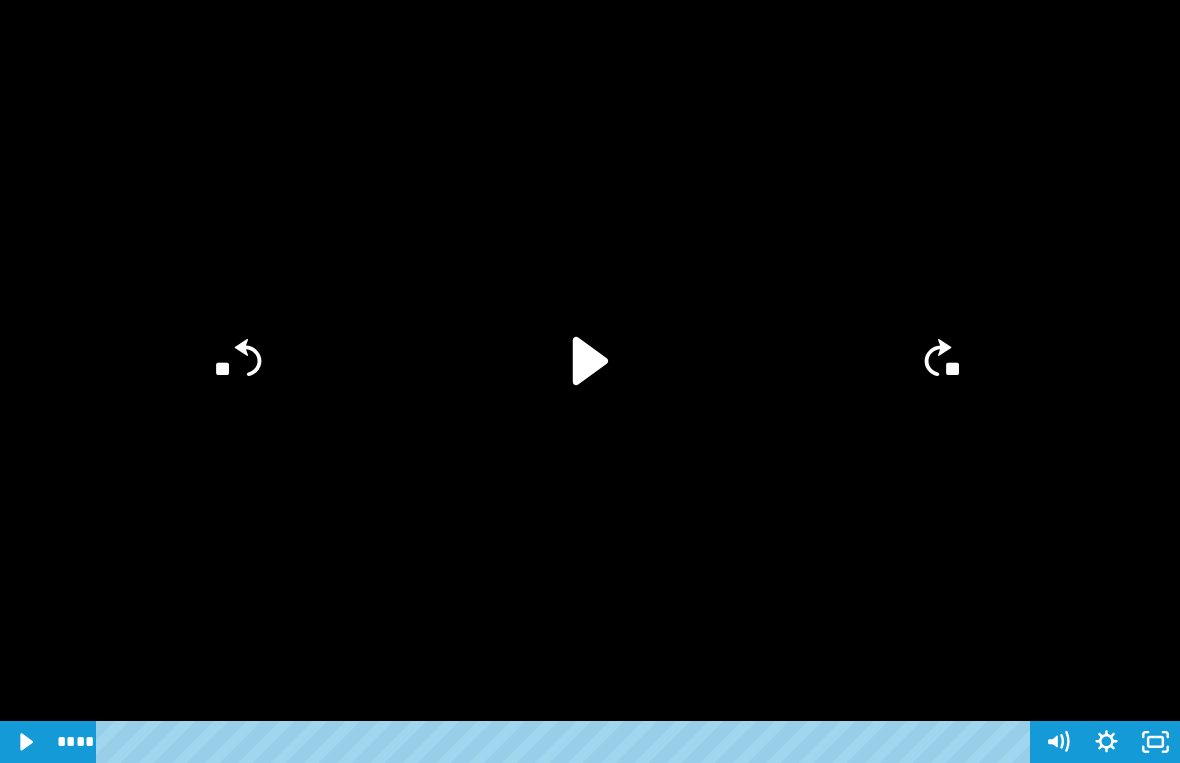 click 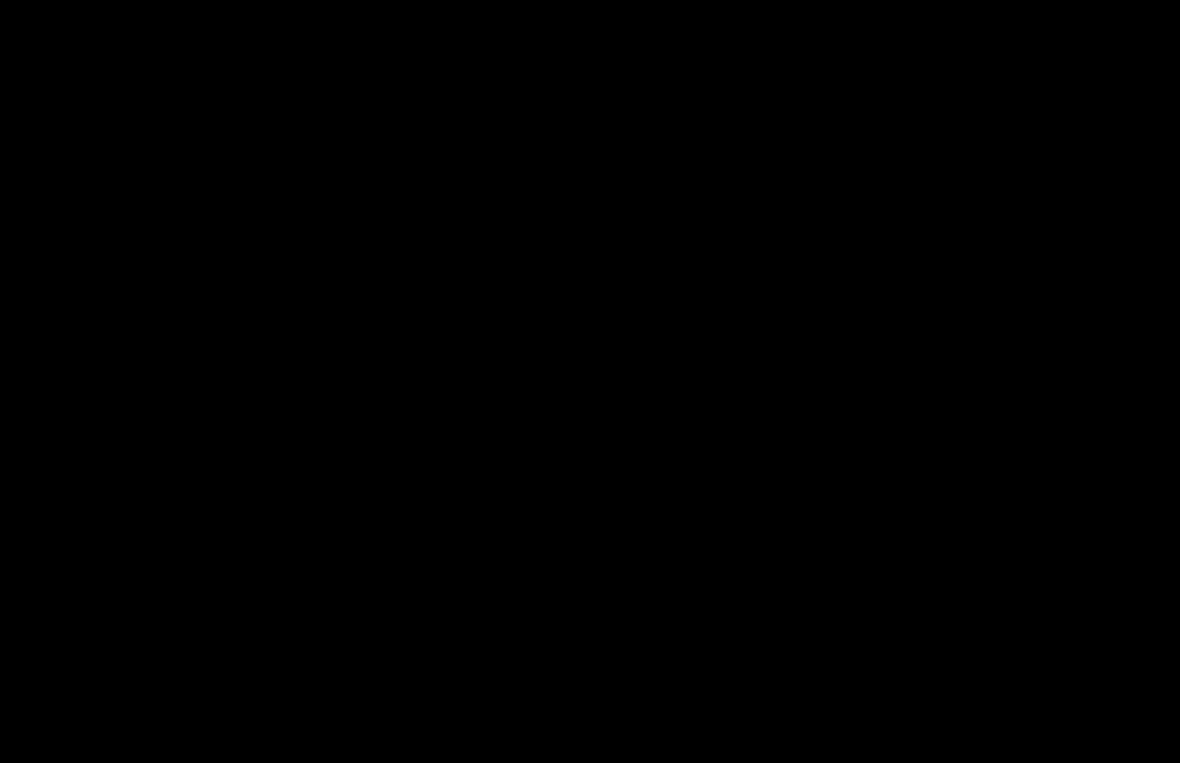 click at bounding box center [590, 381] 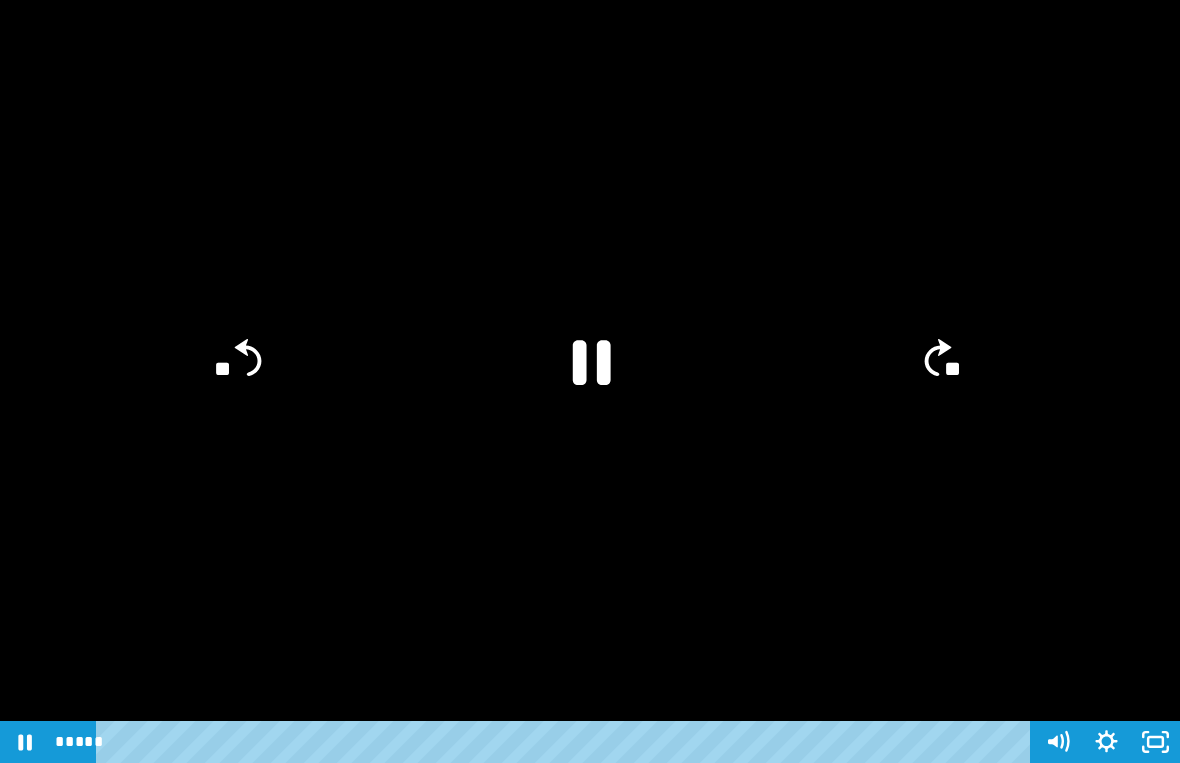 click 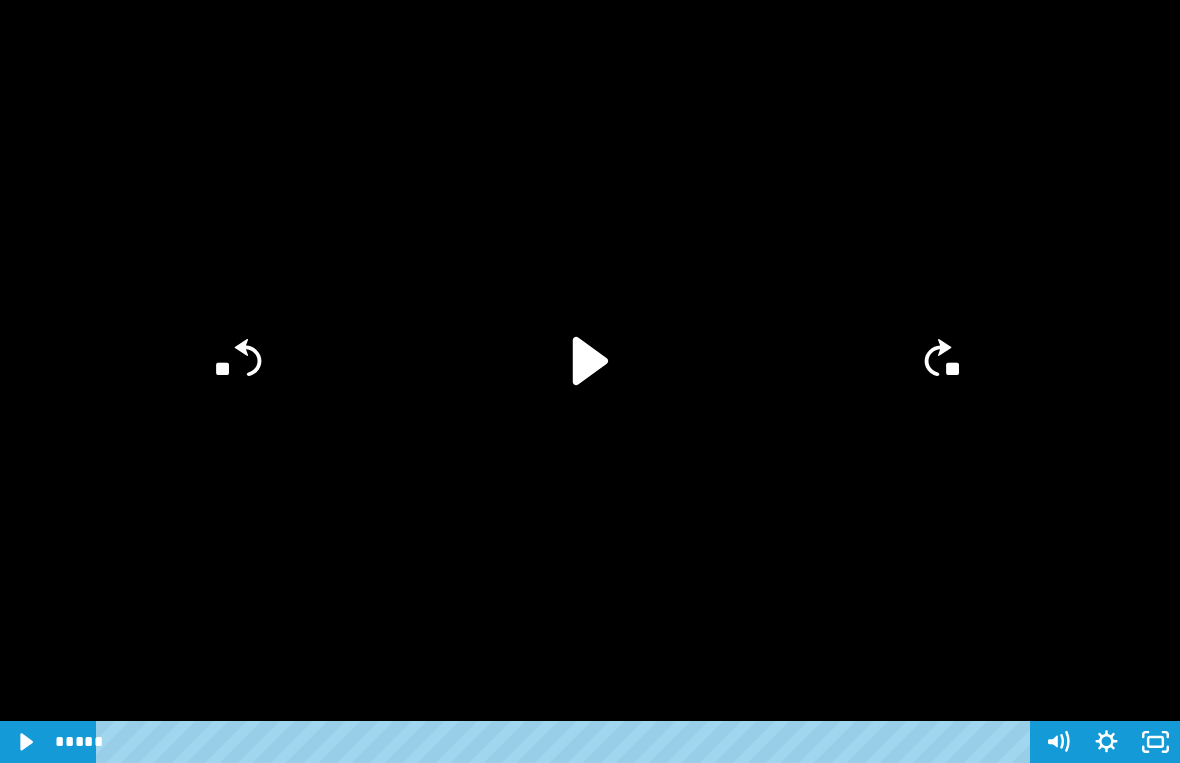 click 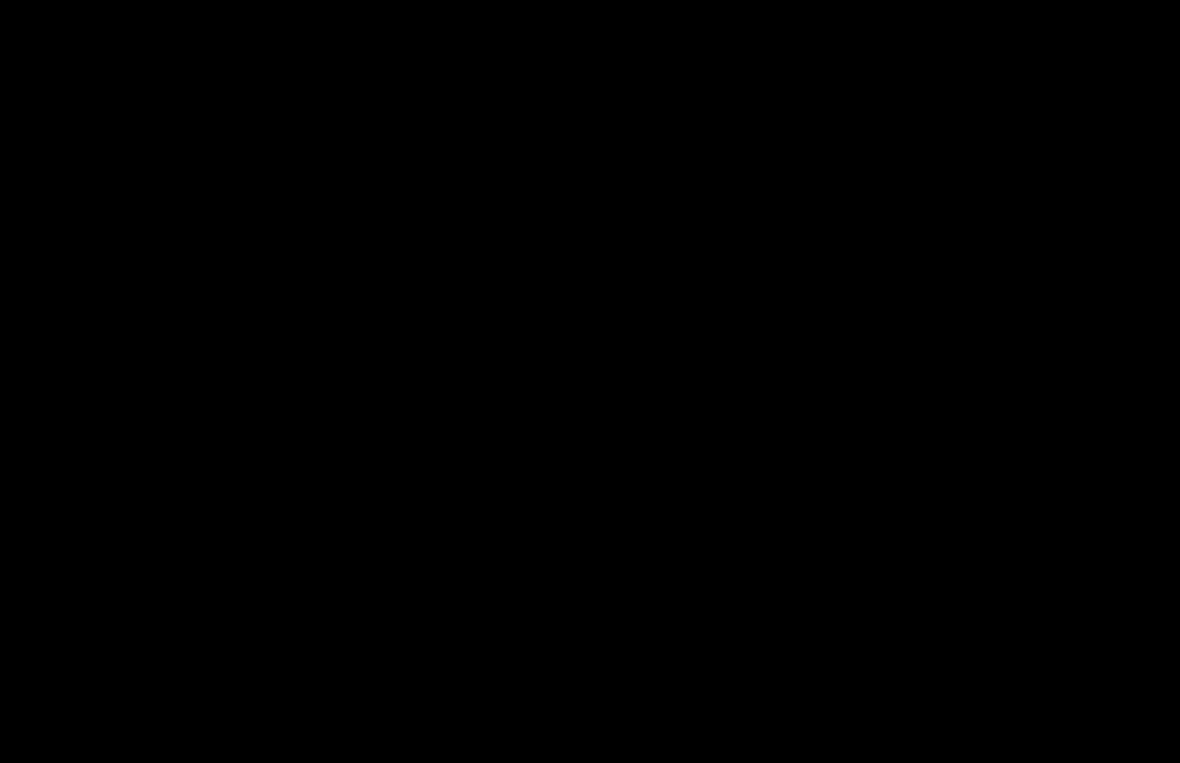 click at bounding box center [590, 381] 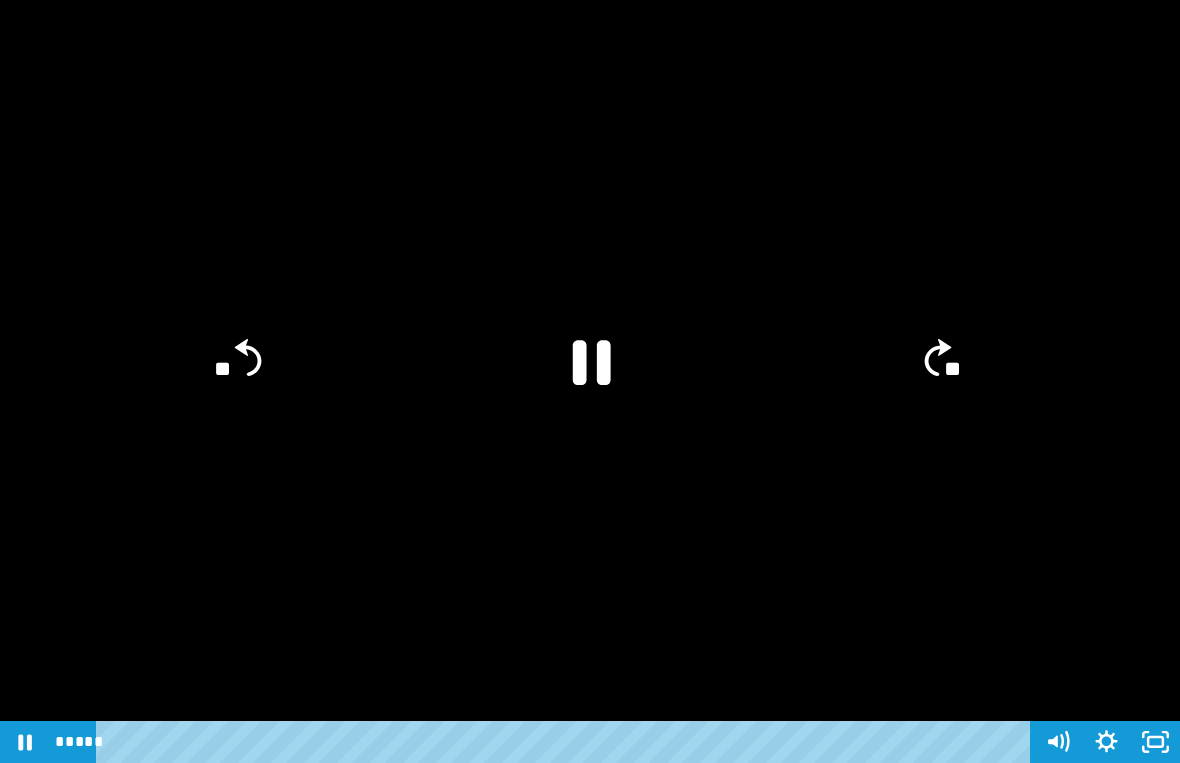 click 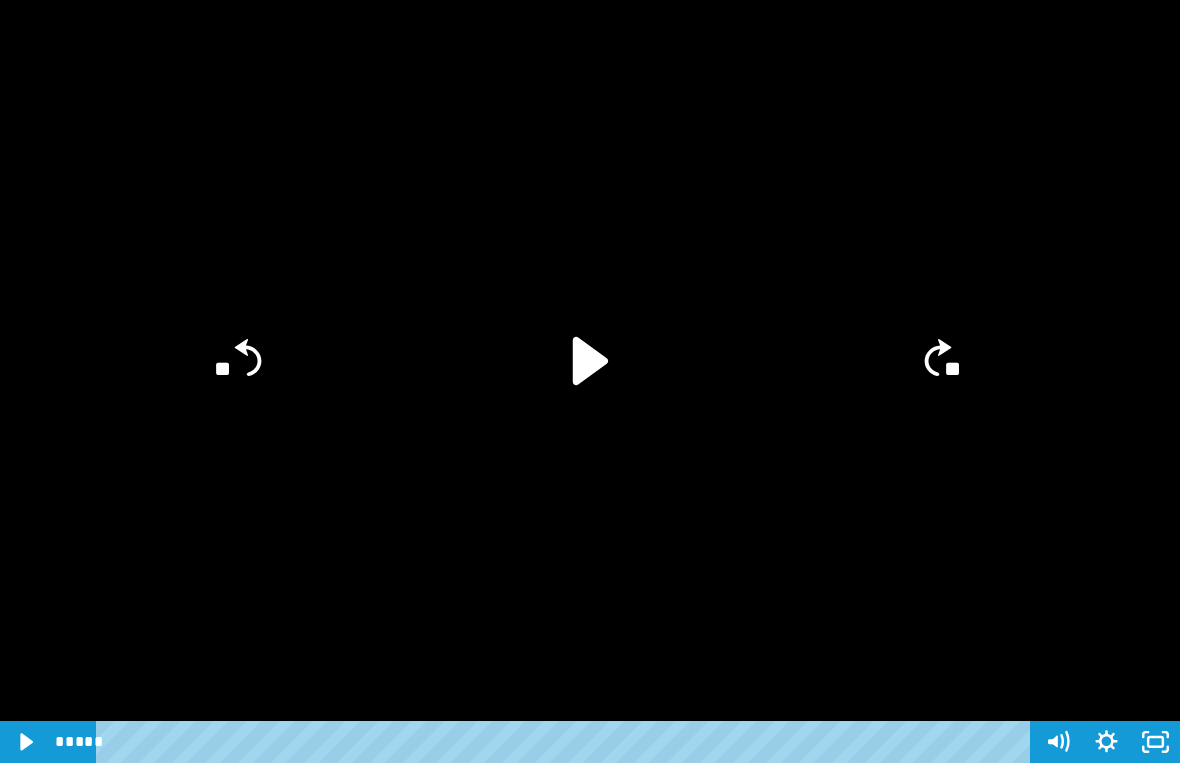 click 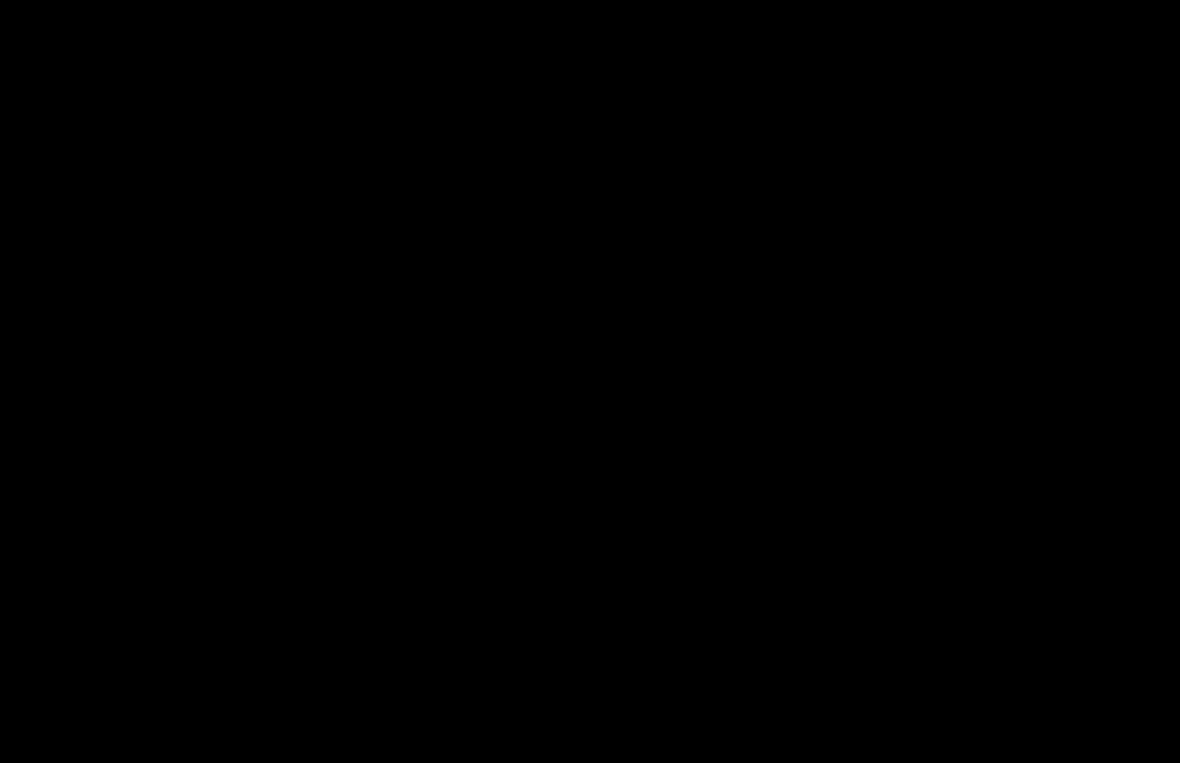 click at bounding box center (590, 381) 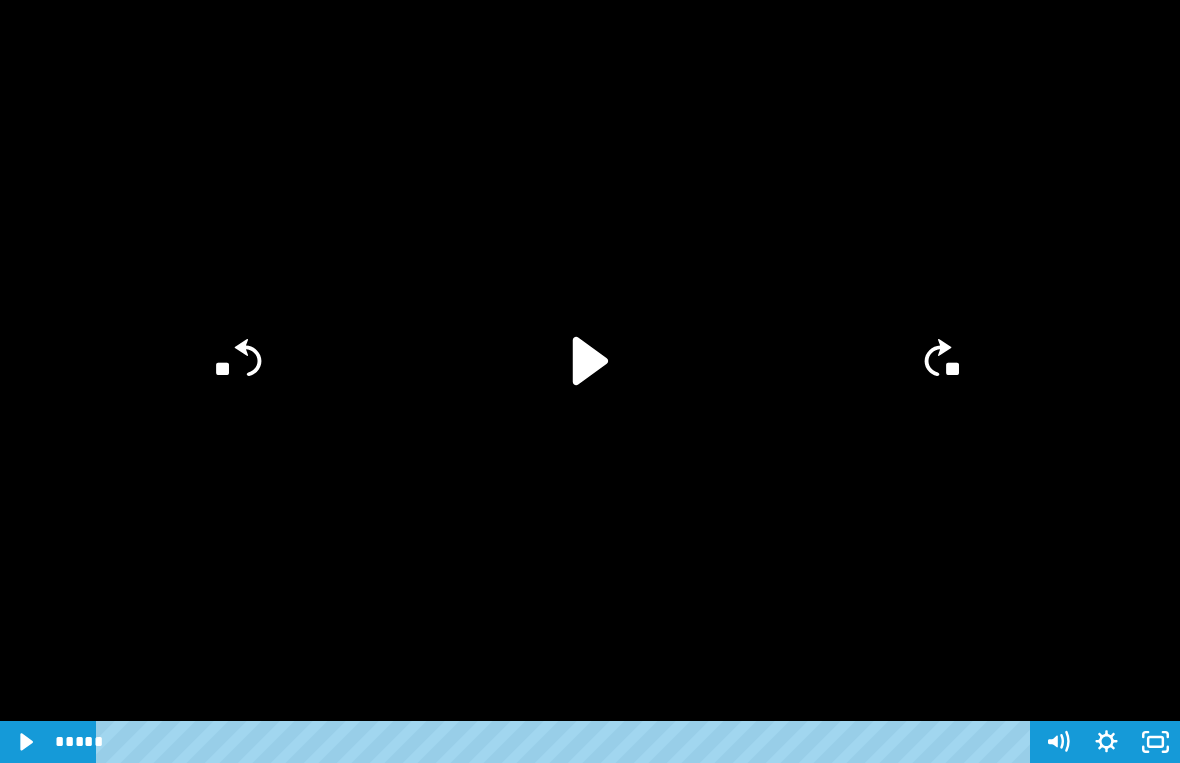 click 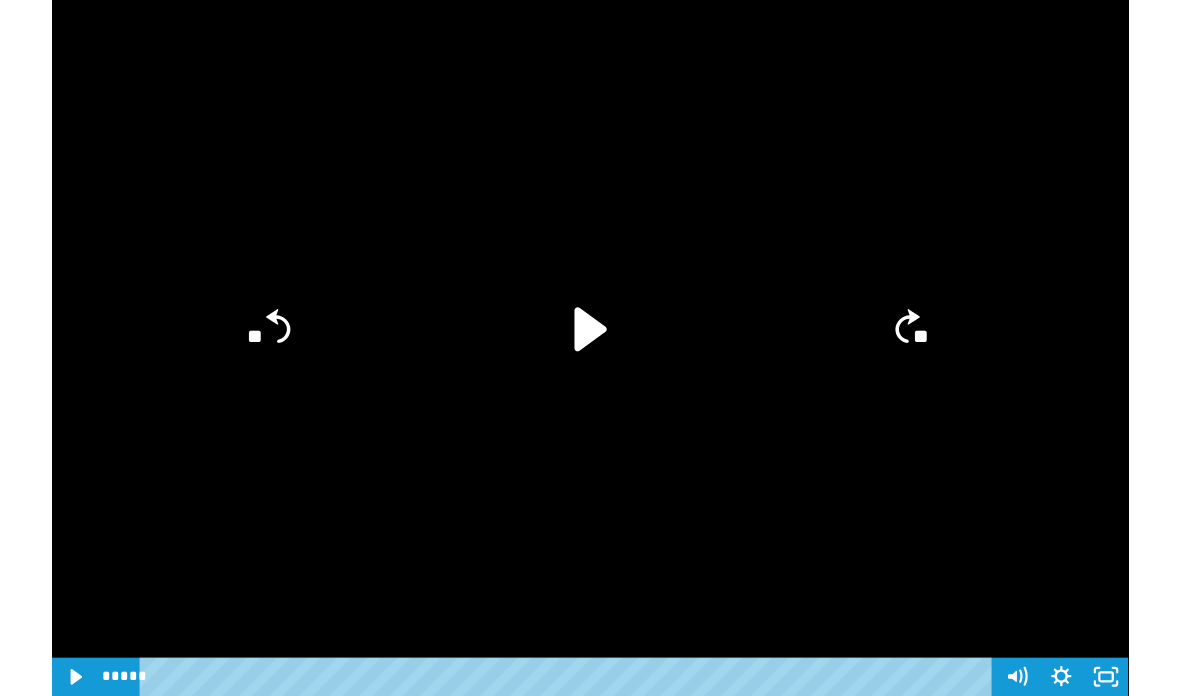 scroll, scrollTop: 225, scrollLeft: 0, axis: vertical 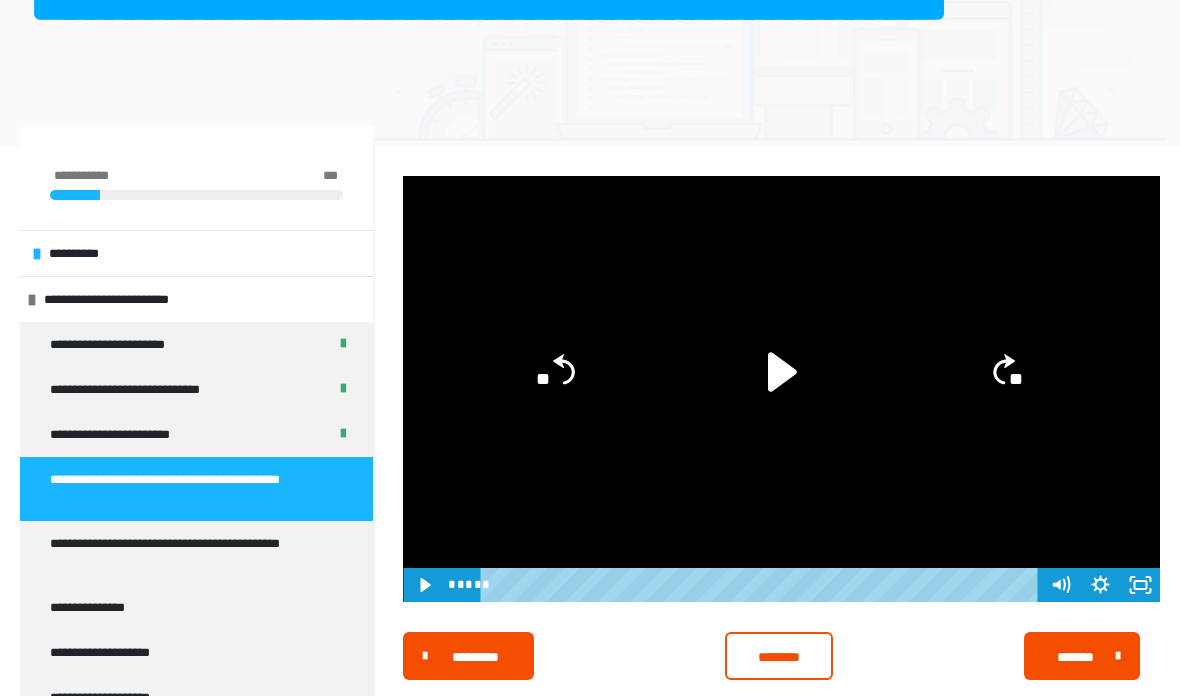 click on "********" at bounding box center (778, 656) 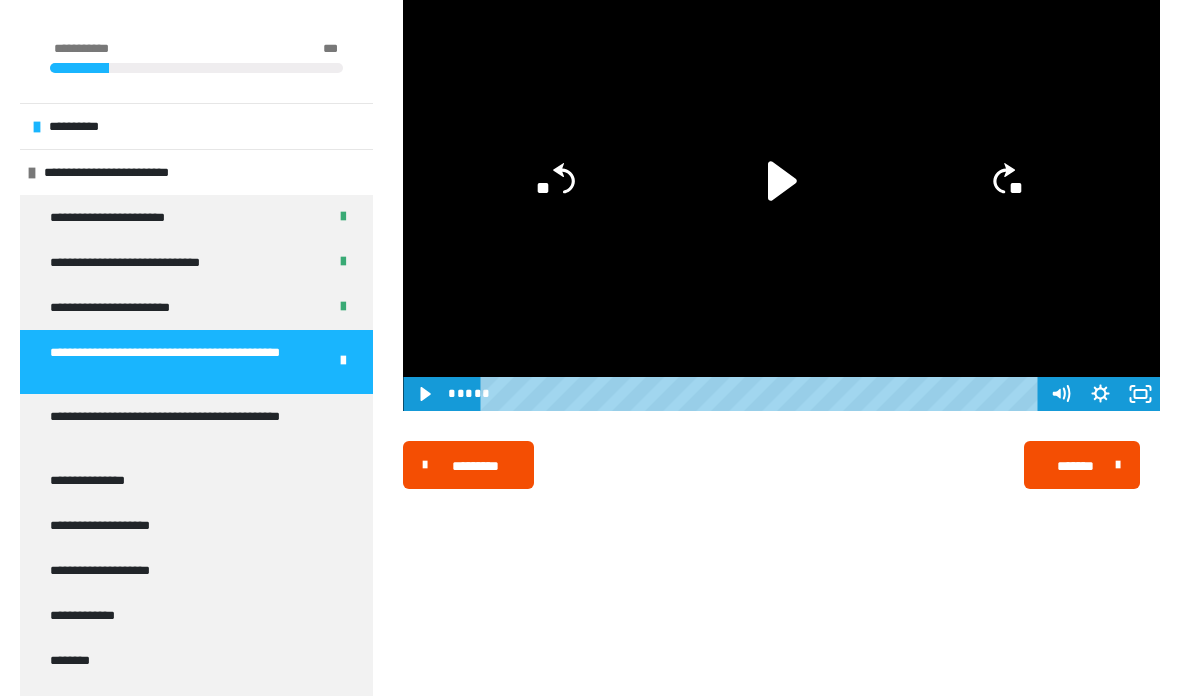 scroll, scrollTop: 416, scrollLeft: 0, axis: vertical 